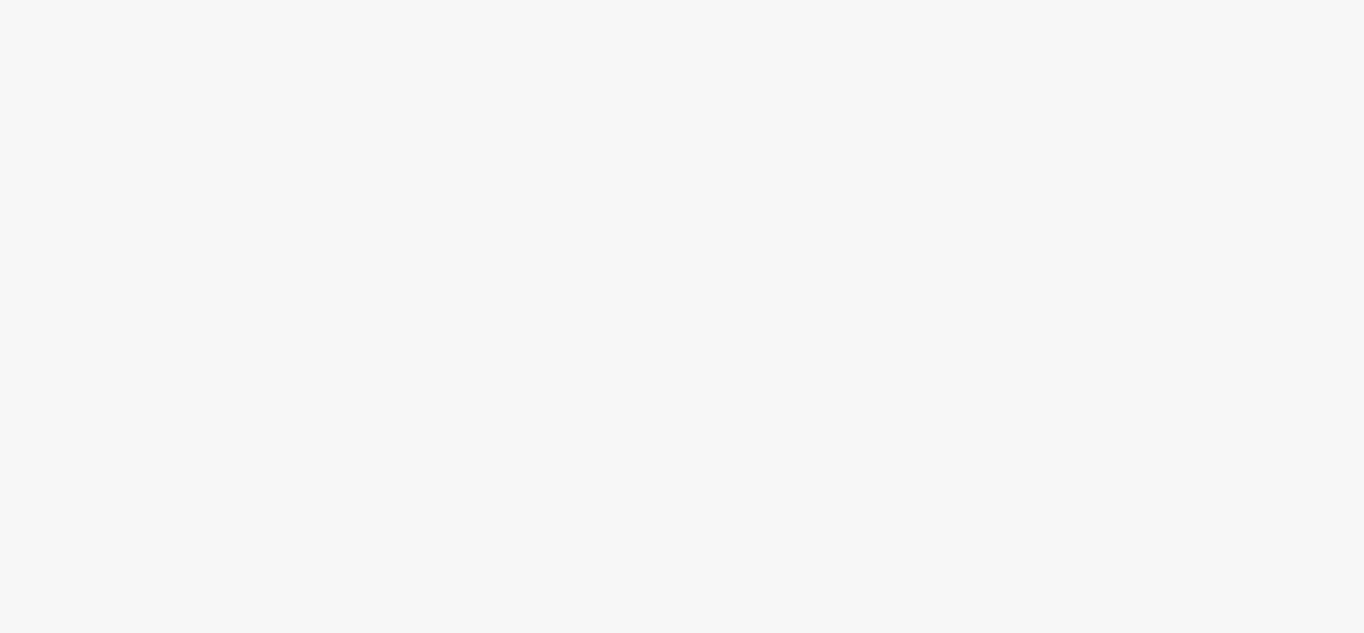 scroll, scrollTop: 0, scrollLeft: 0, axis: both 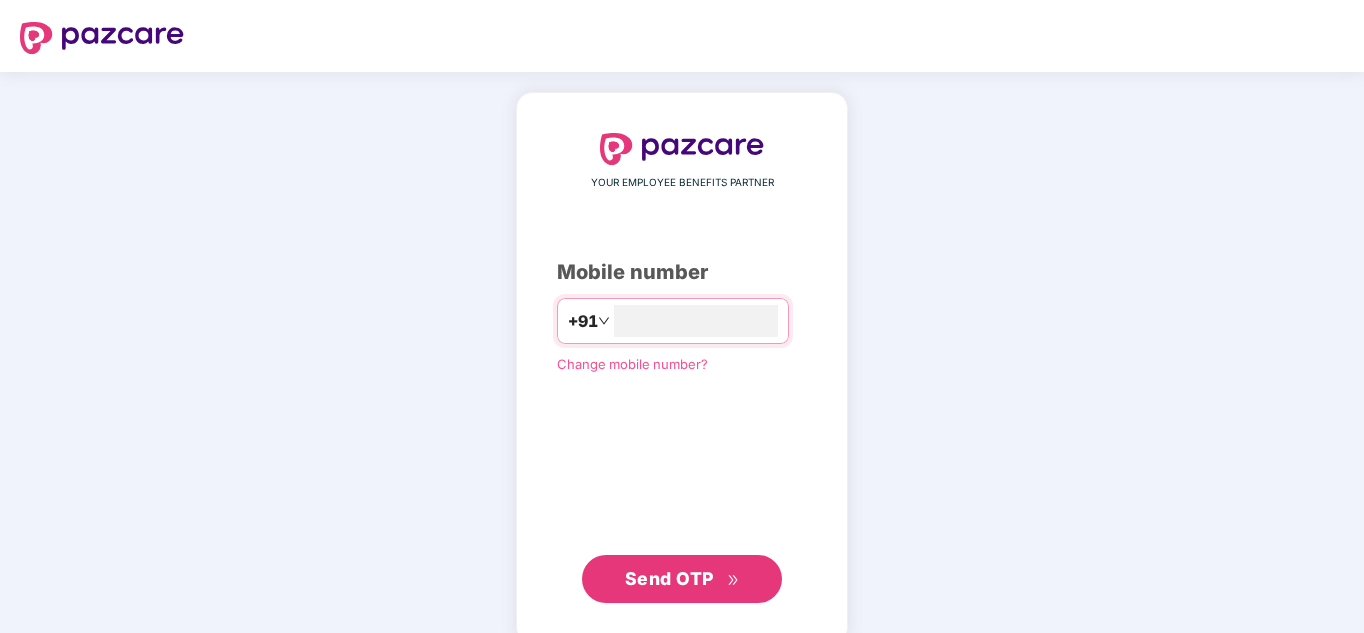 type on "**********" 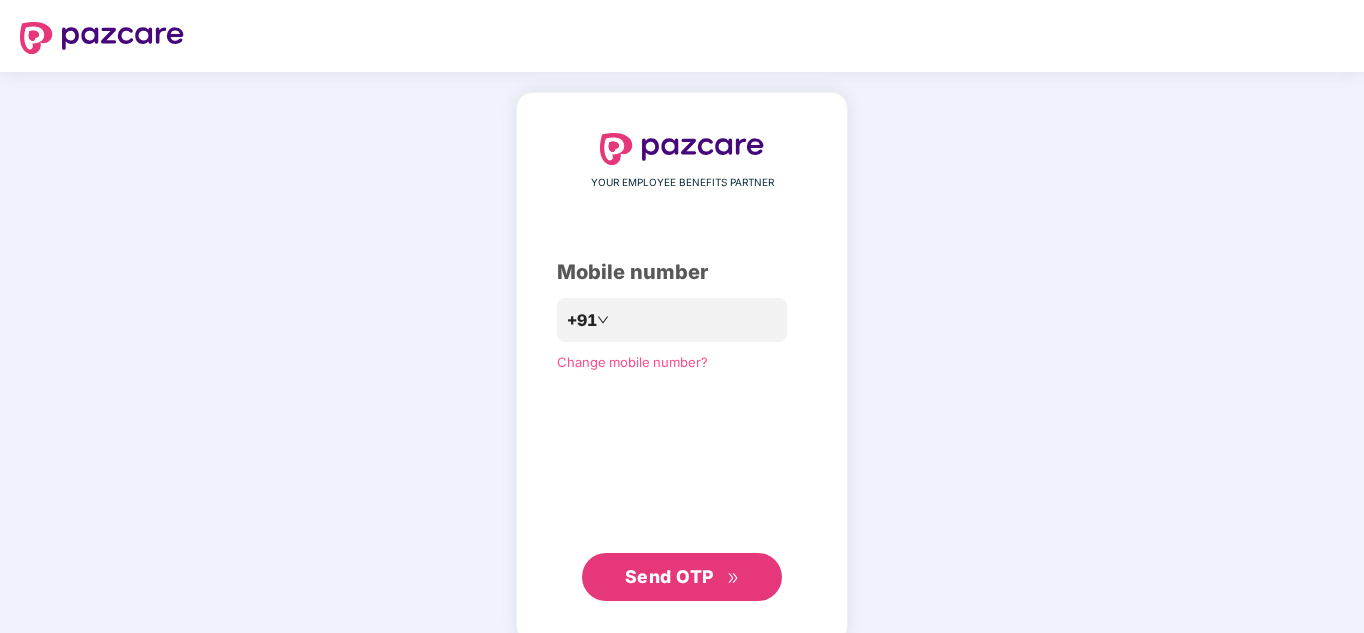 click on "Send OTP" at bounding box center [669, 576] 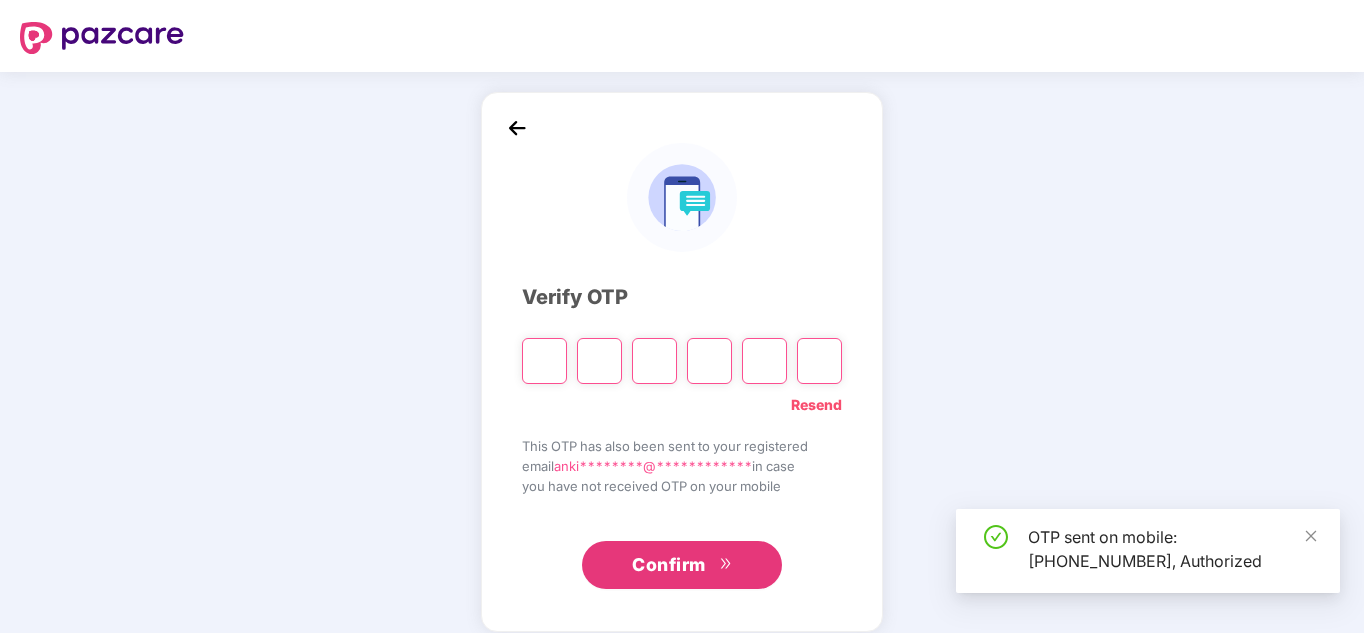 type on "*" 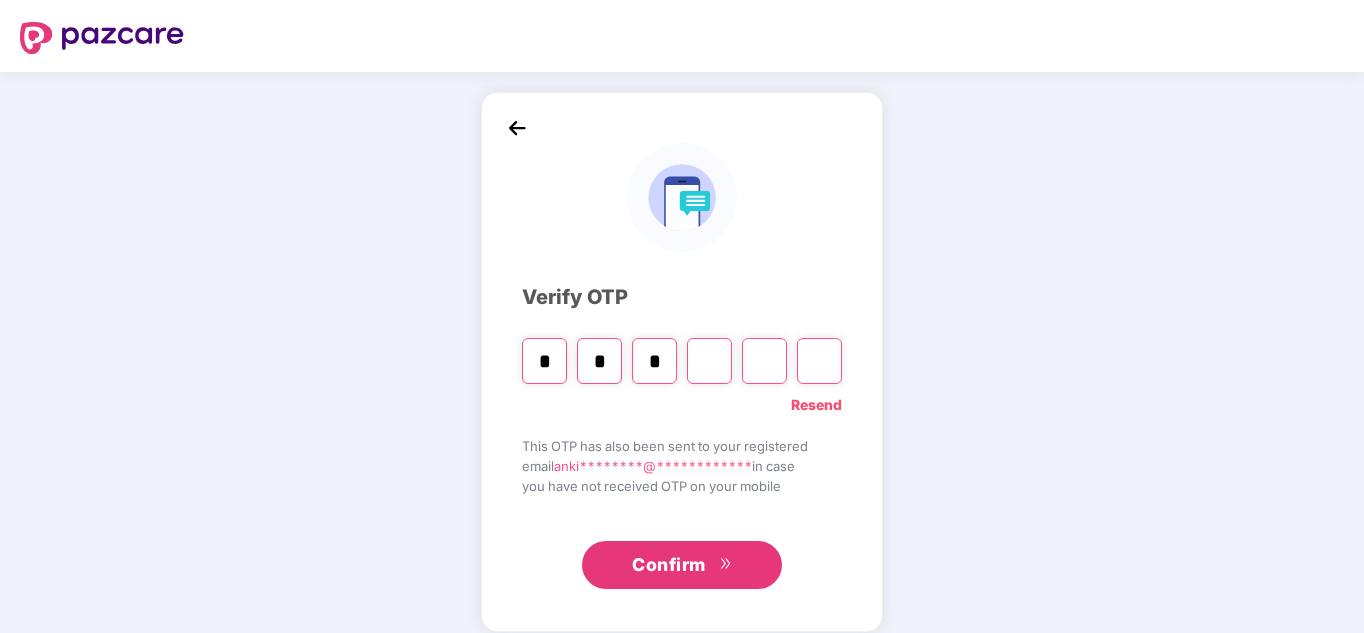 type on "*" 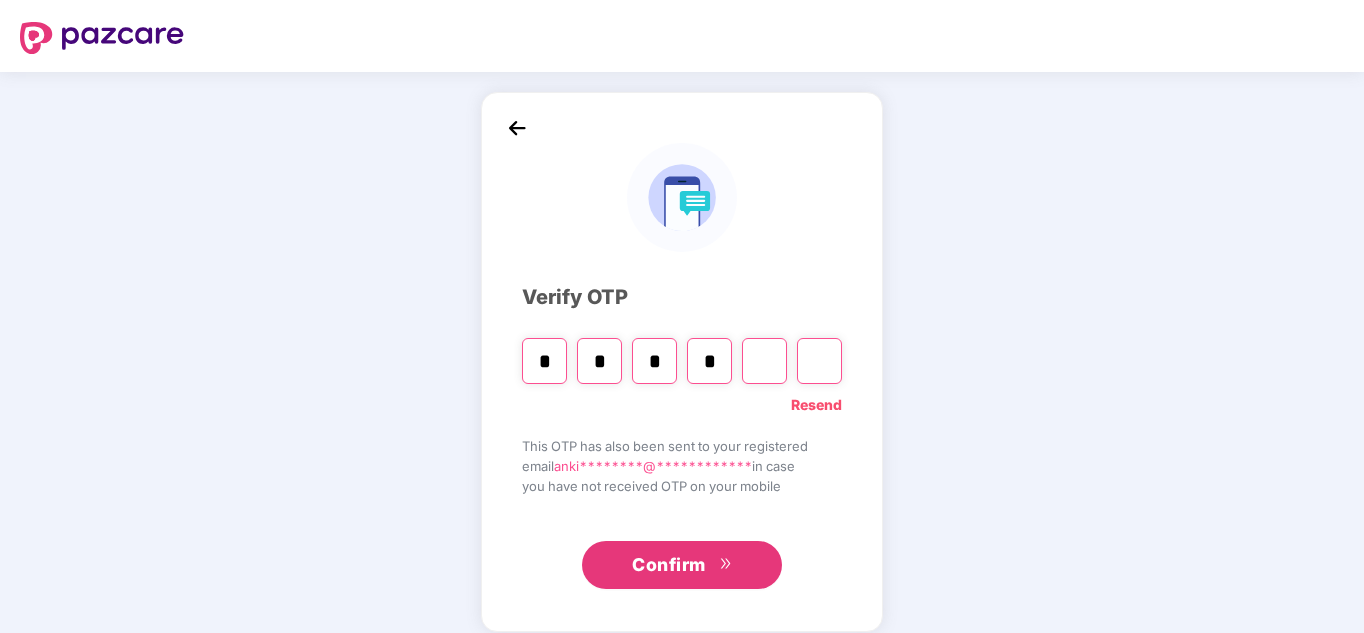 type on "*" 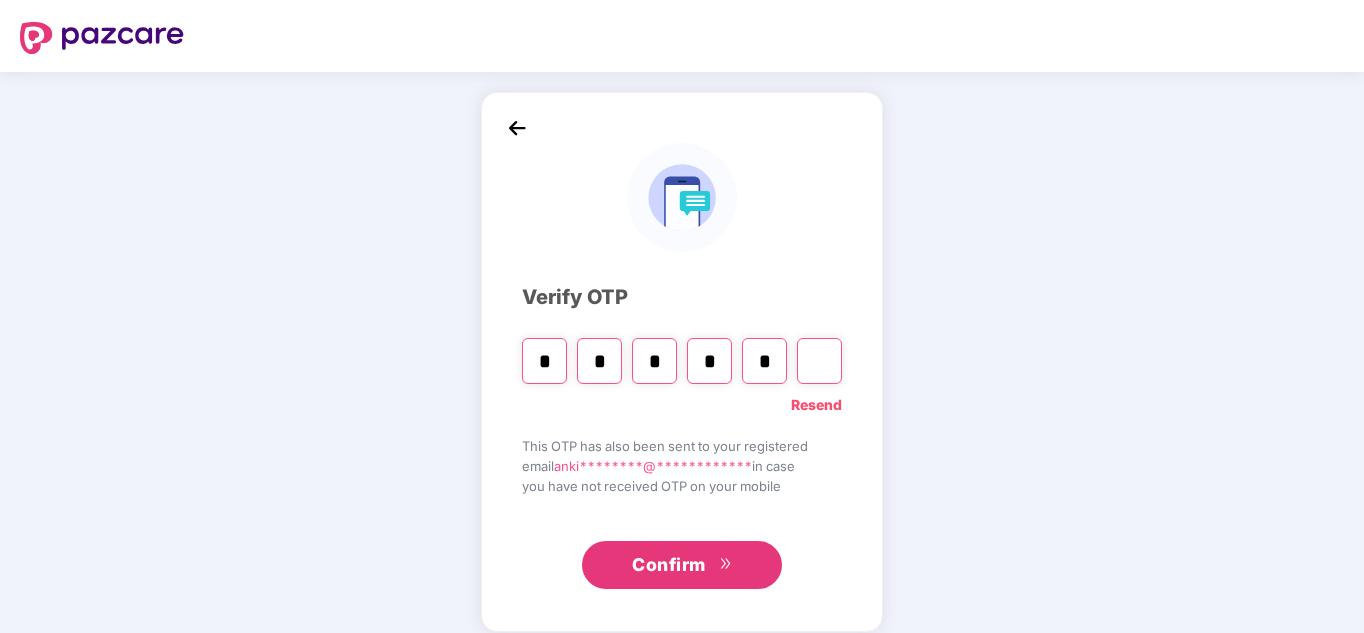 type on "*" 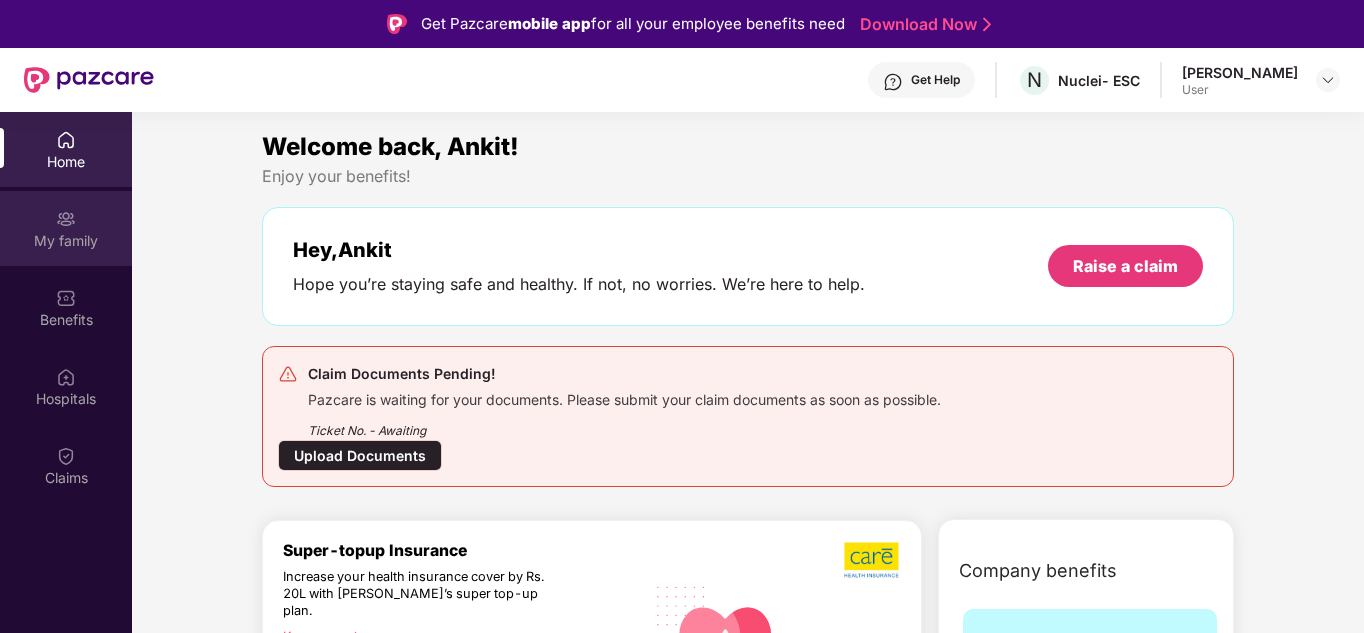 click on "My family" at bounding box center [66, 228] 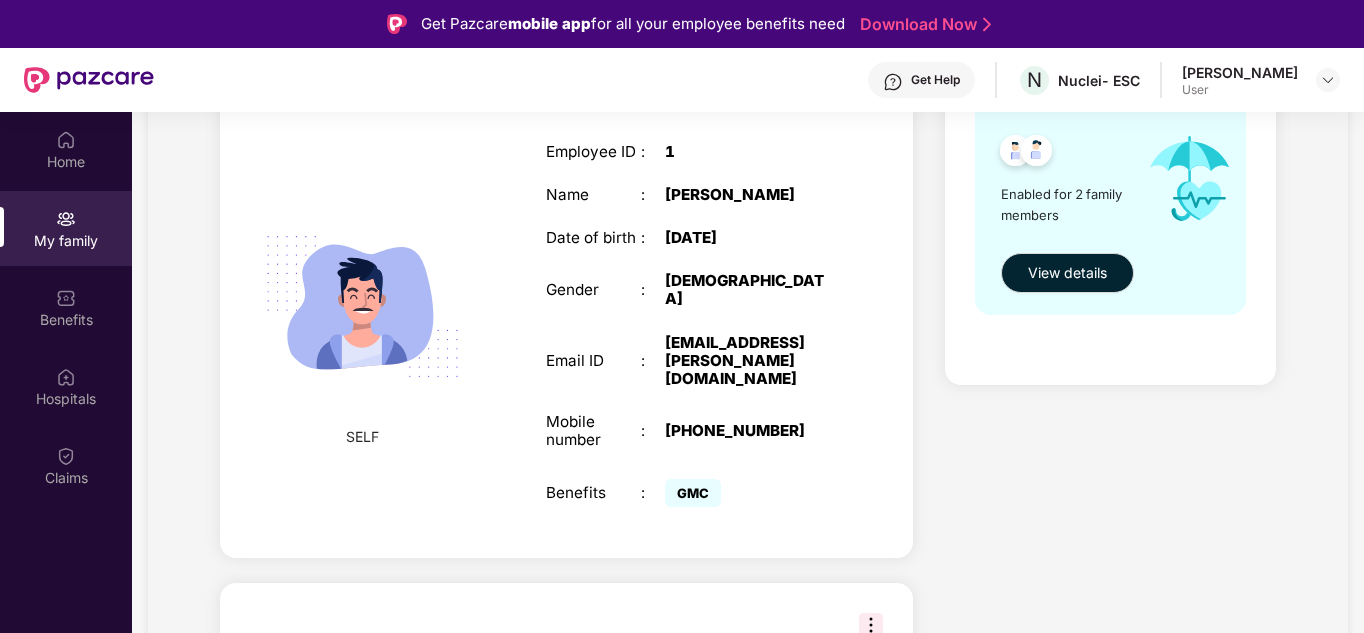 scroll, scrollTop: 533, scrollLeft: 0, axis: vertical 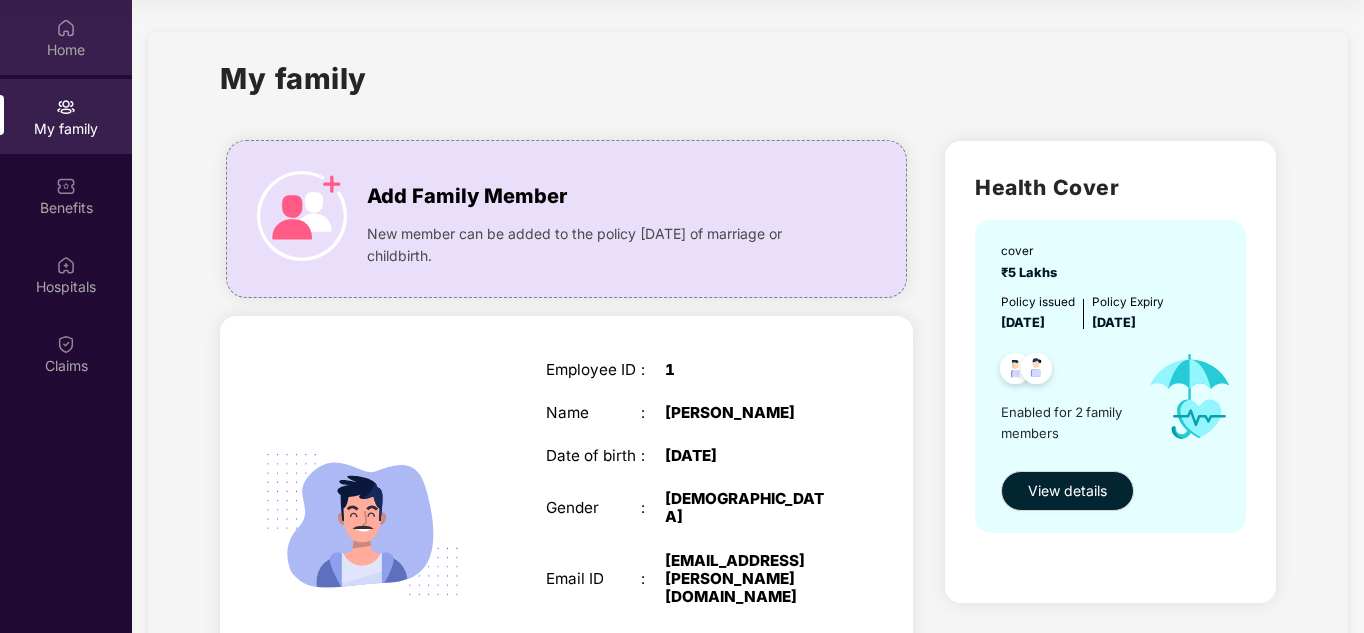 click on "Home" at bounding box center [66, 50] 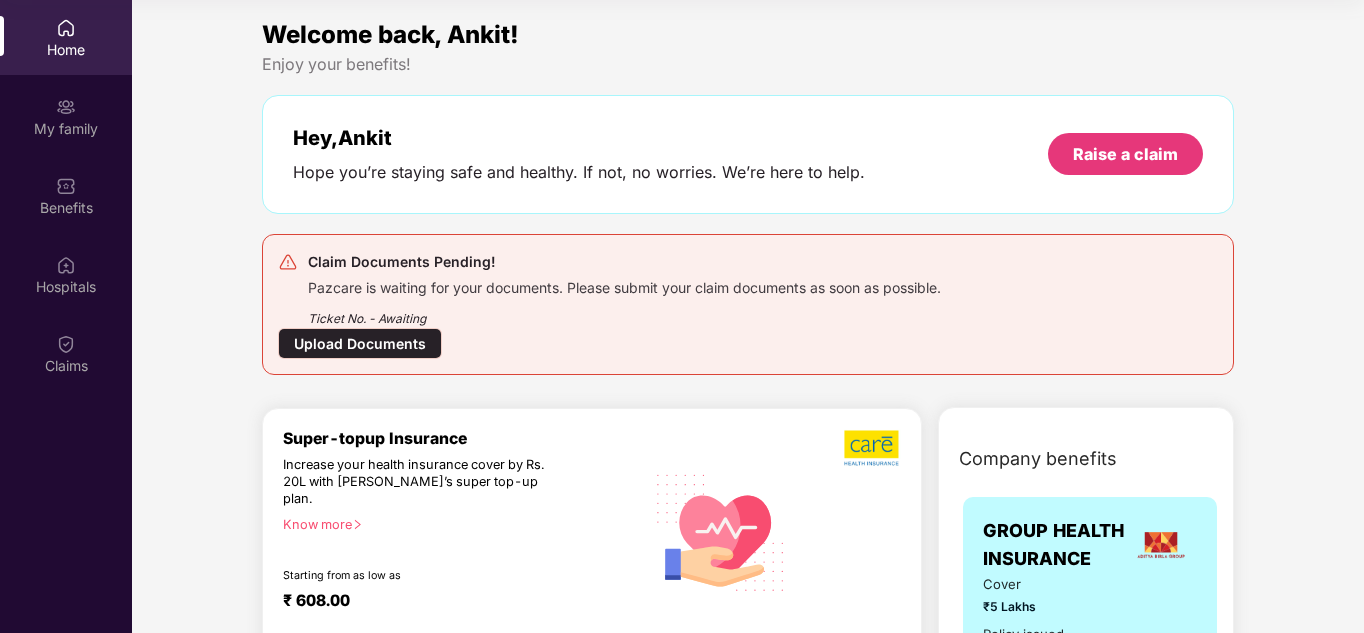 click on "Upload Documents" at bounding box center [360, 343] 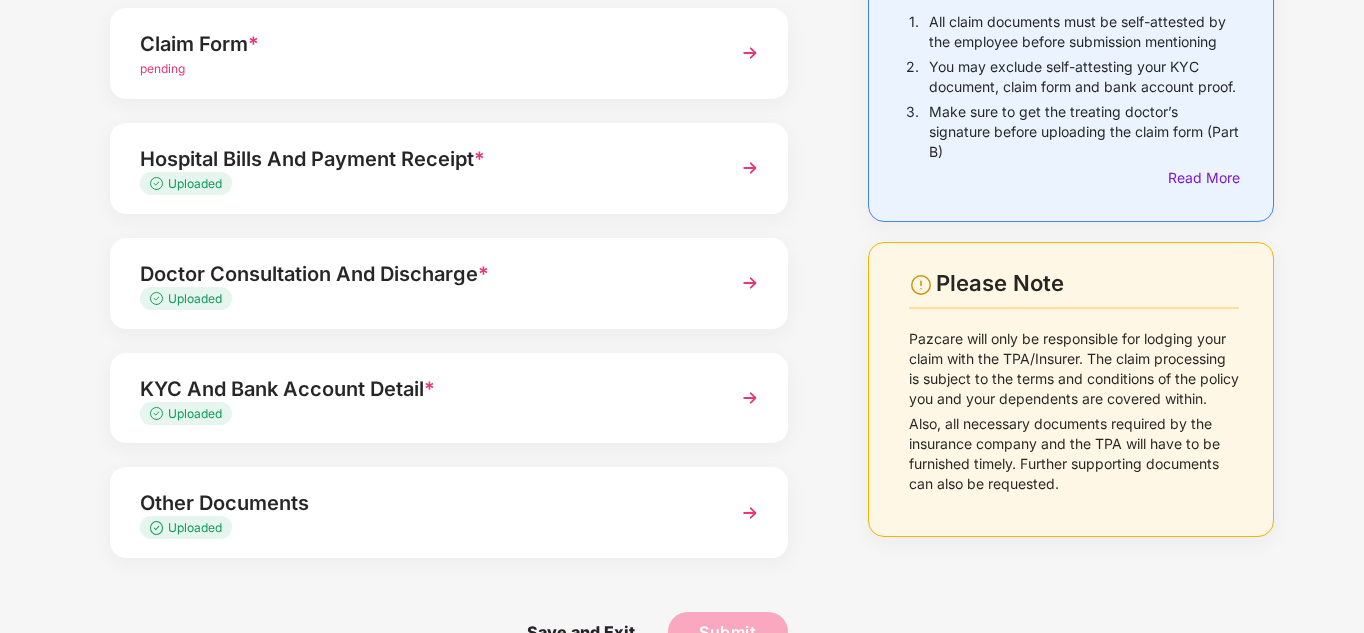 scroll, scrollTop: 197, scrollLeft: 0, axis: vertical 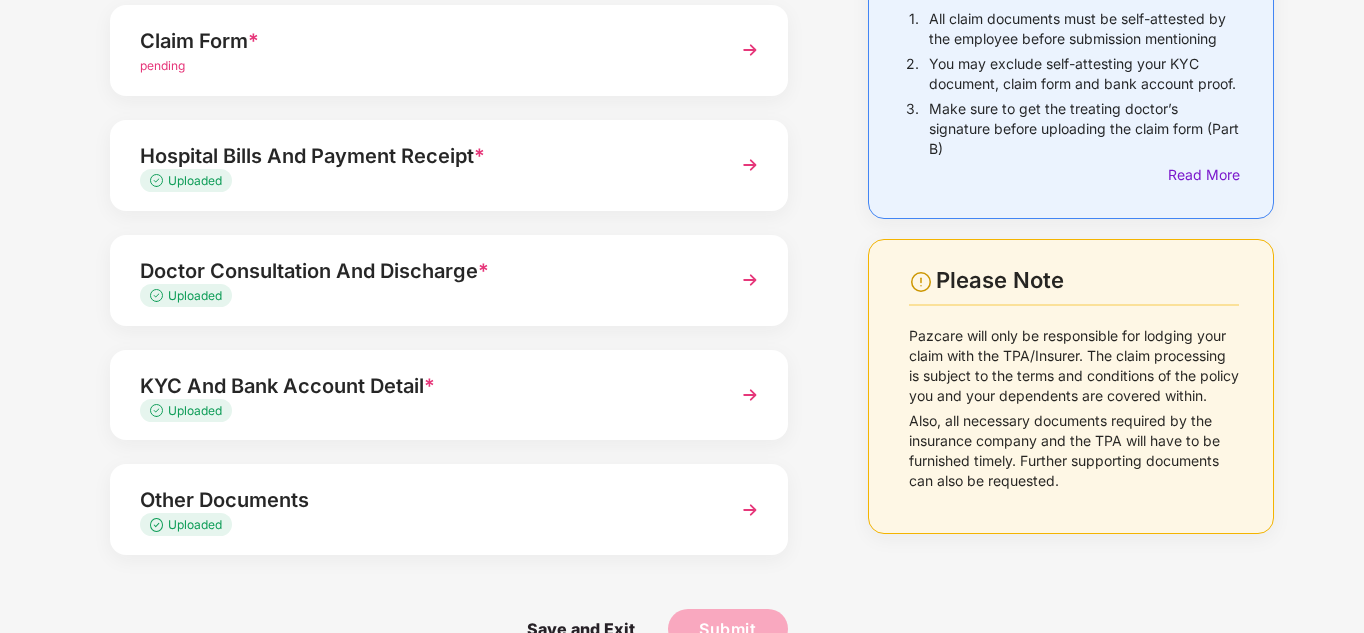 click on "Hospital Bills And Payment Receipt * Uploaded" at bounding box center [449, 165] 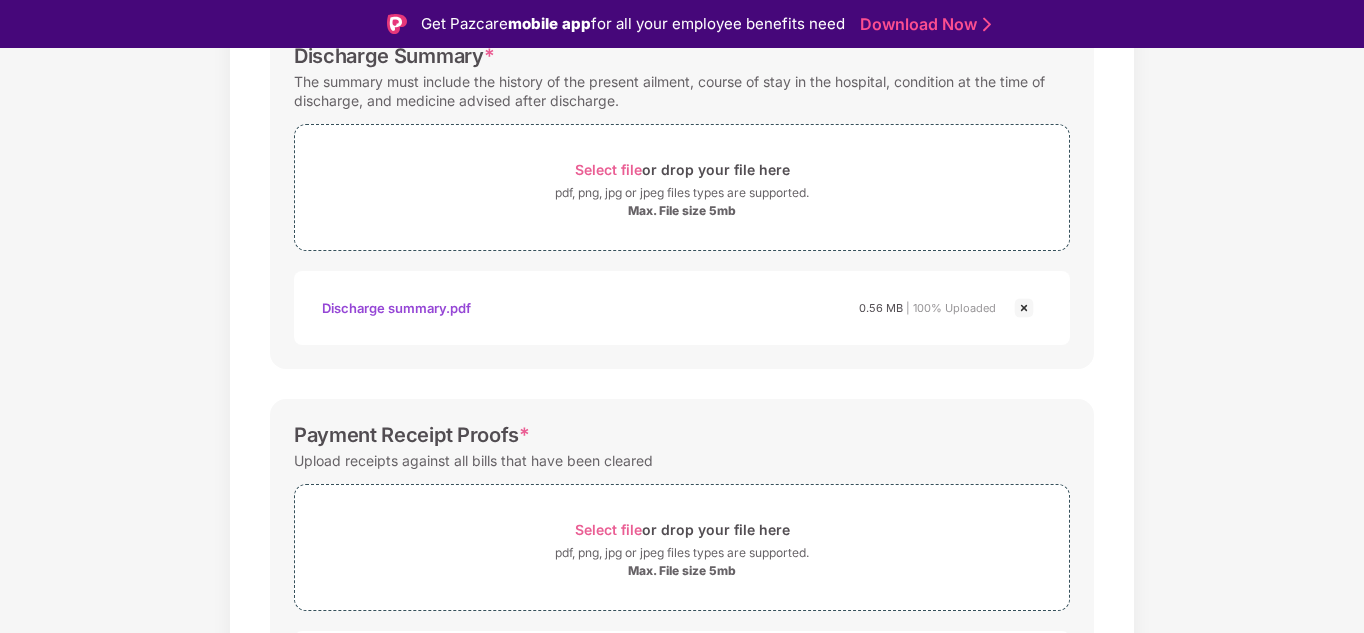 scroll, scrollTop: 777, scrollLeft: 0, axis: vertical 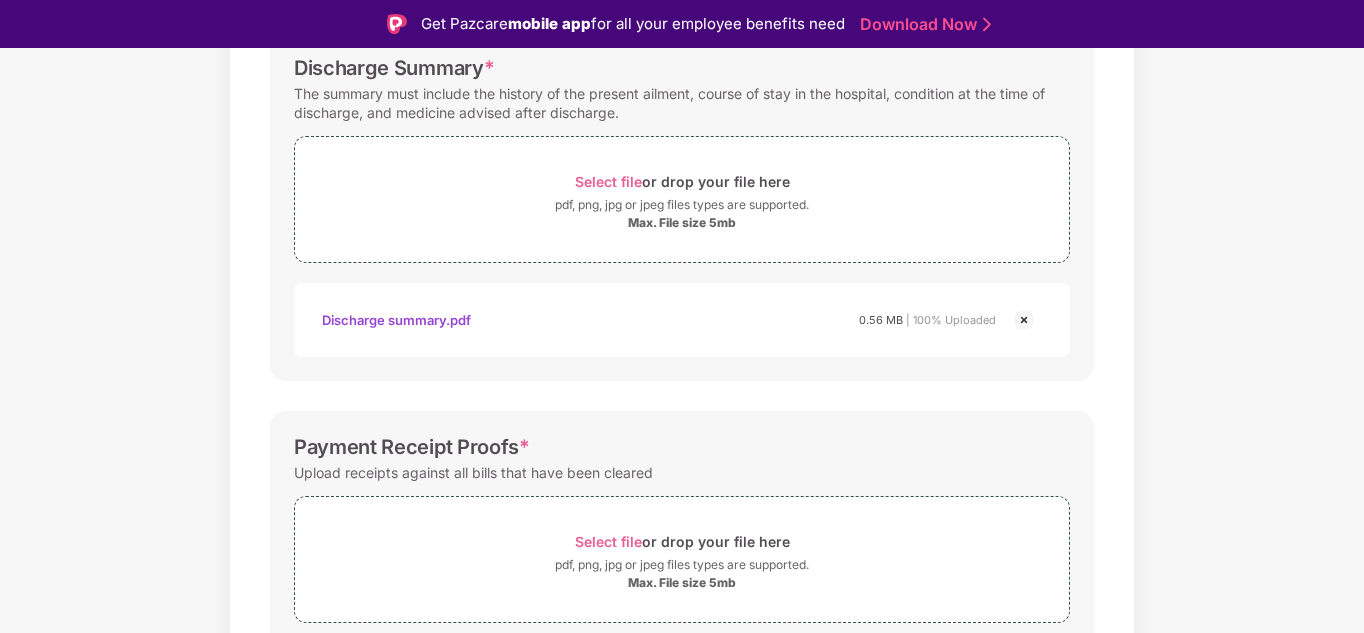 click at bounding box center [1024, 320] 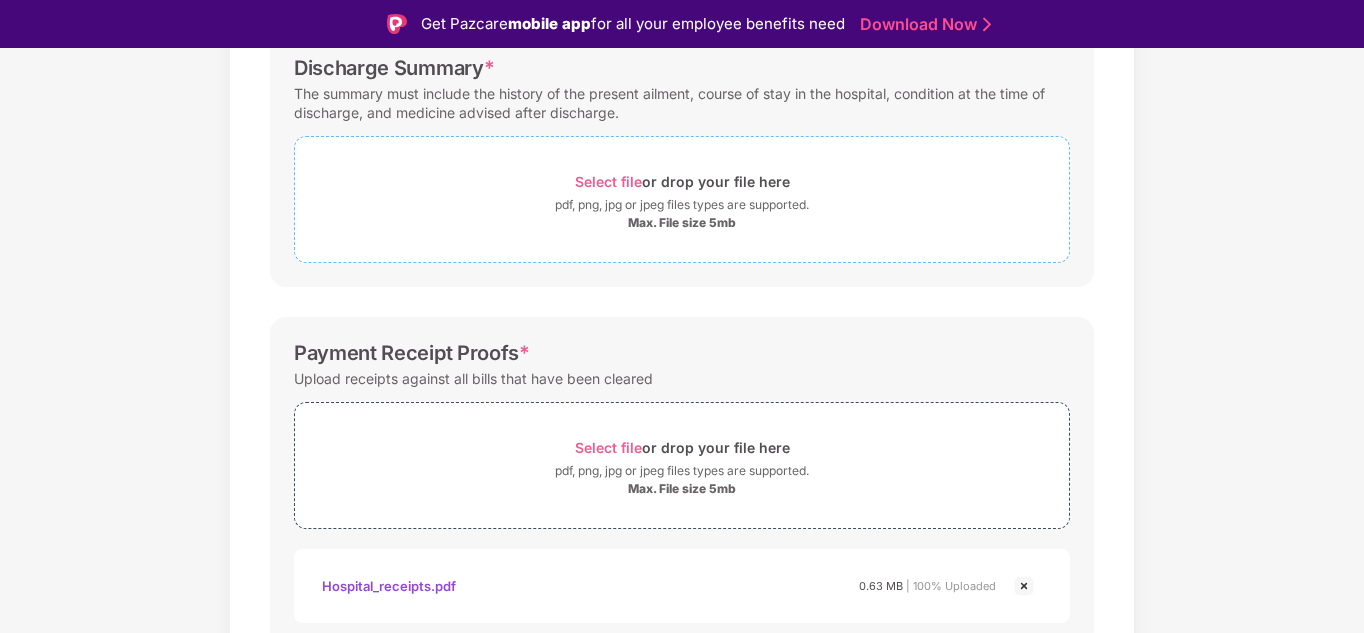 click on "Select file" at bounding box center [608, 181] 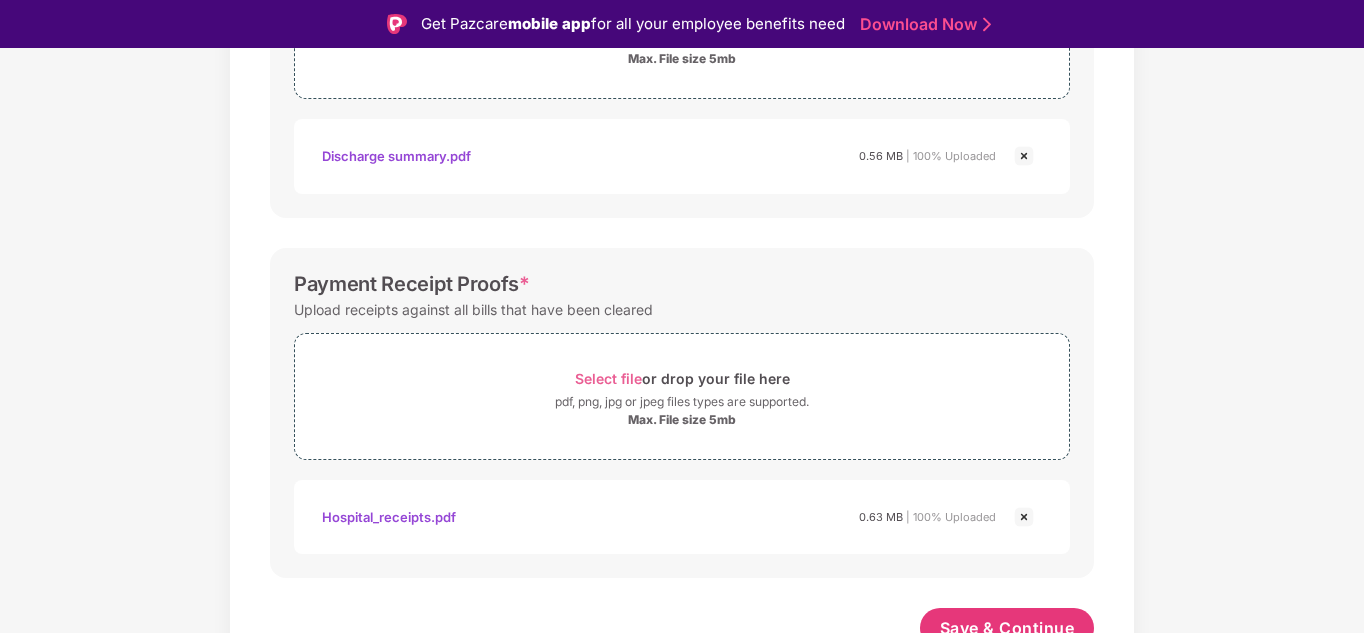 scroll, scrollTop: 959, scrollLeft: 0, axis: vertical 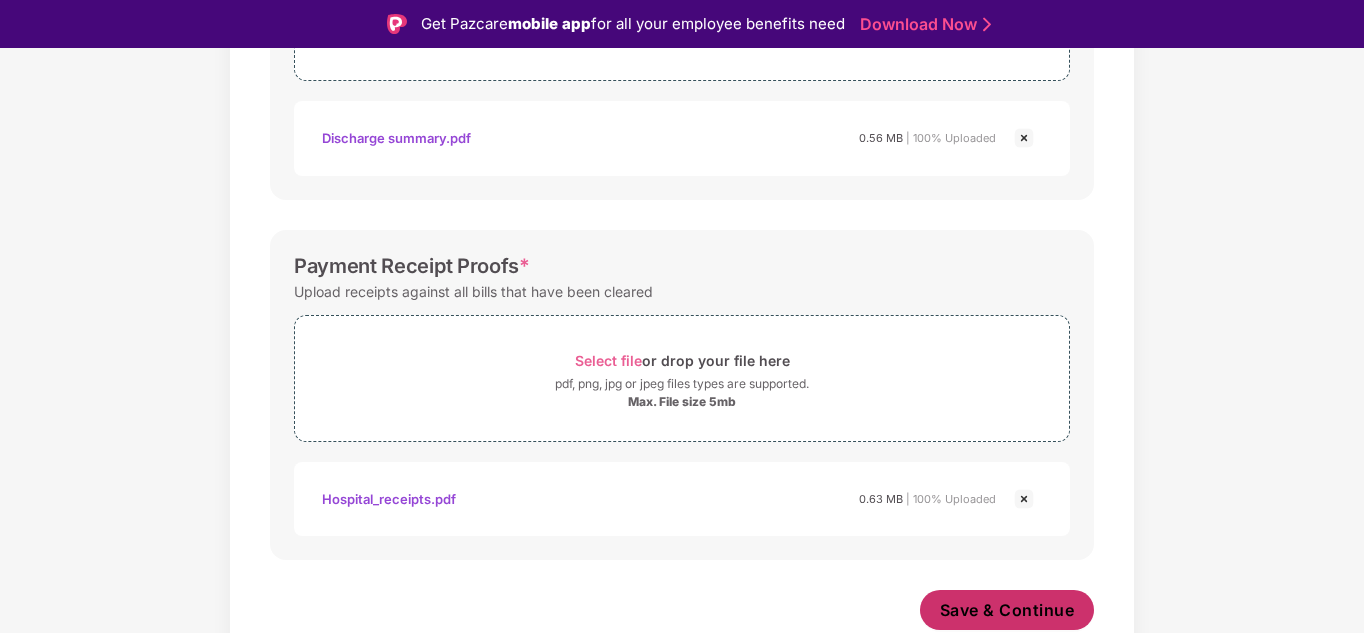 click on "Save & Continue" at bounding box center (1007, 610) 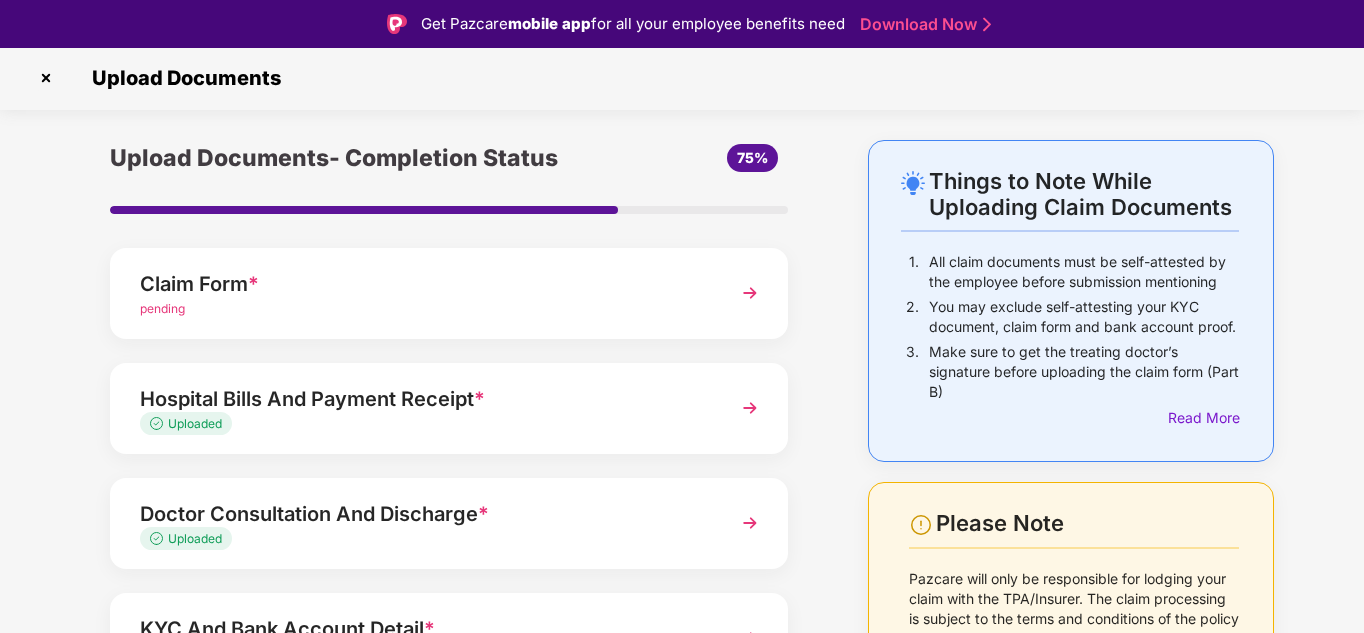 scroll, scrollTop: 0, scrollLeft: 0, axis: both 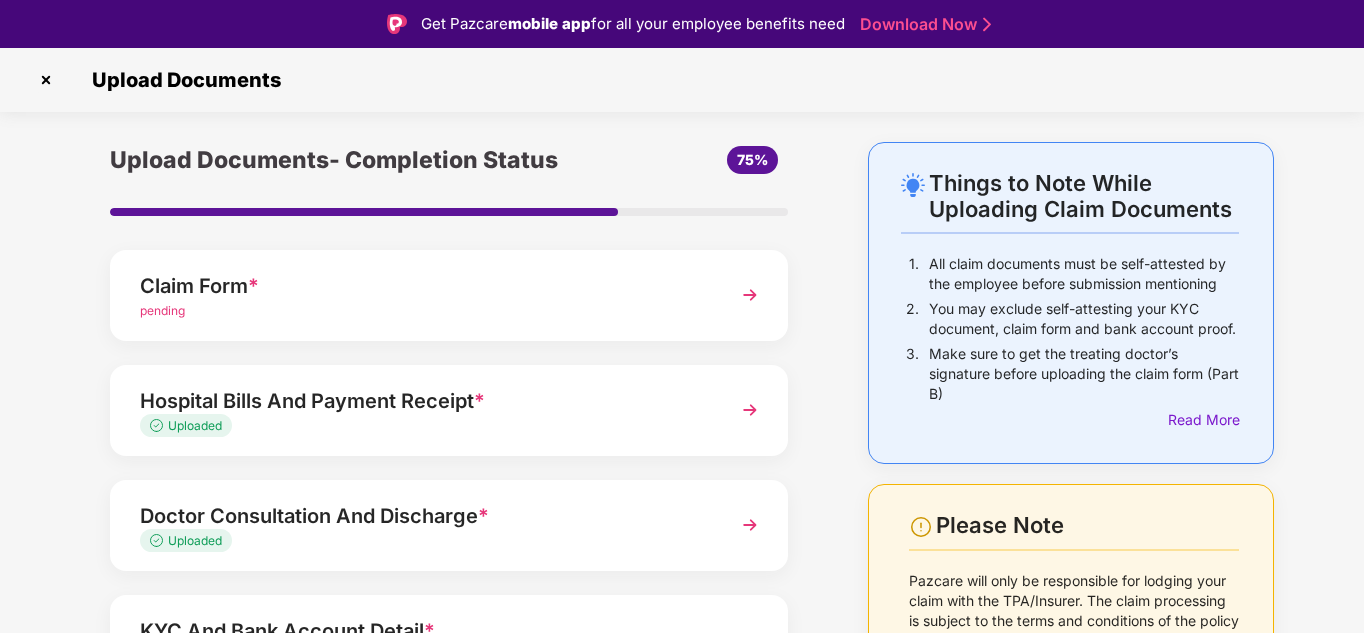 click on "Claim Form *" at bounding box center (423, 286) 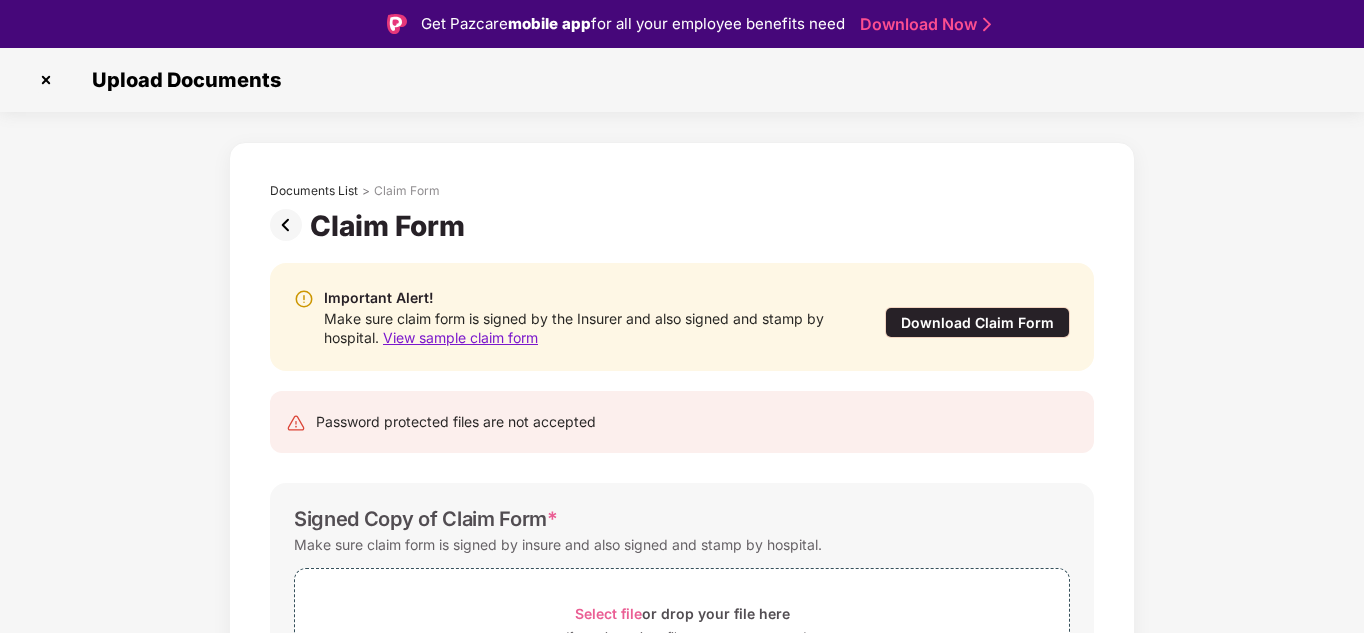scroll, scrollTop: 159, scrollLeft: 0, axis: vertical 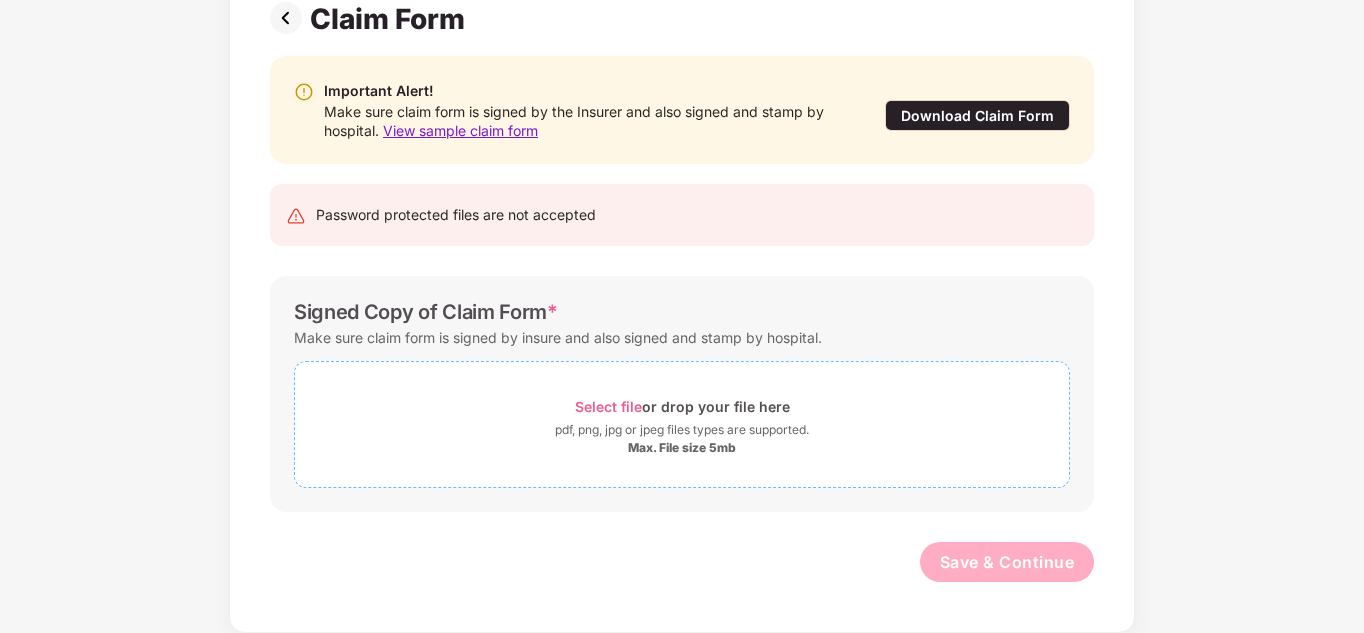 click on "Select file" at bounding box center [608, 406] 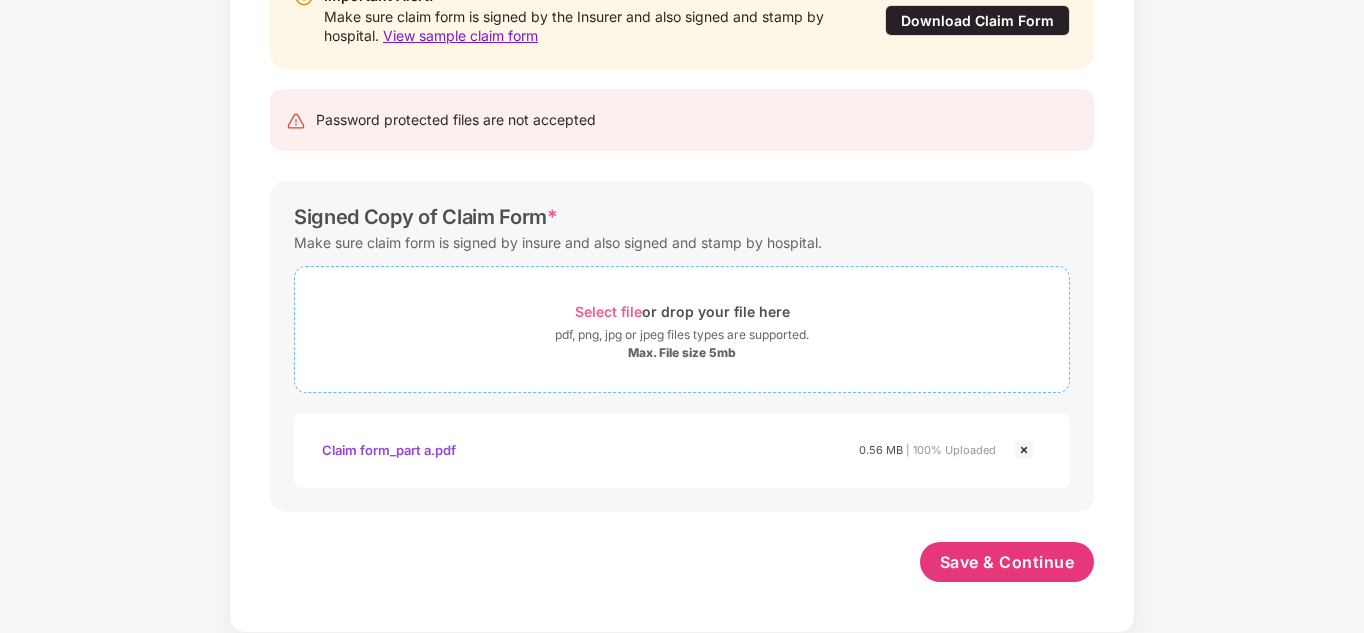 click on "Select file" at bounding box center [608, 311] 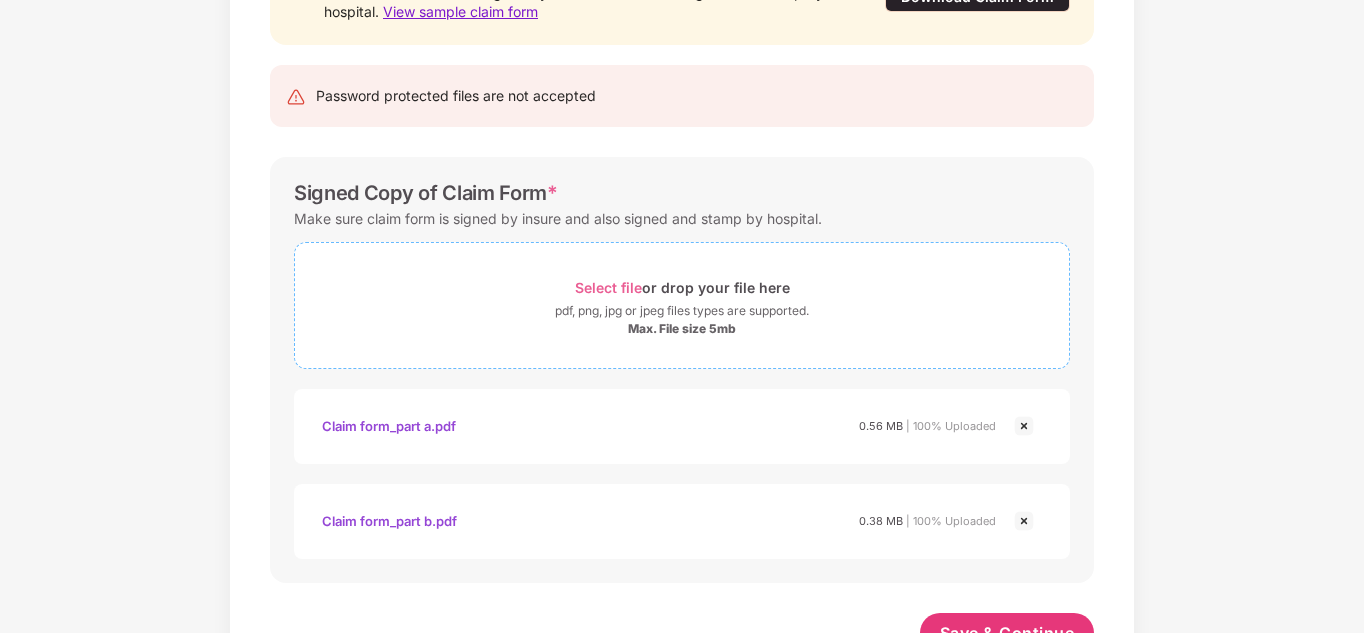 scroll, scrollTop: 349, scrollLeft: 0, axis: vertical 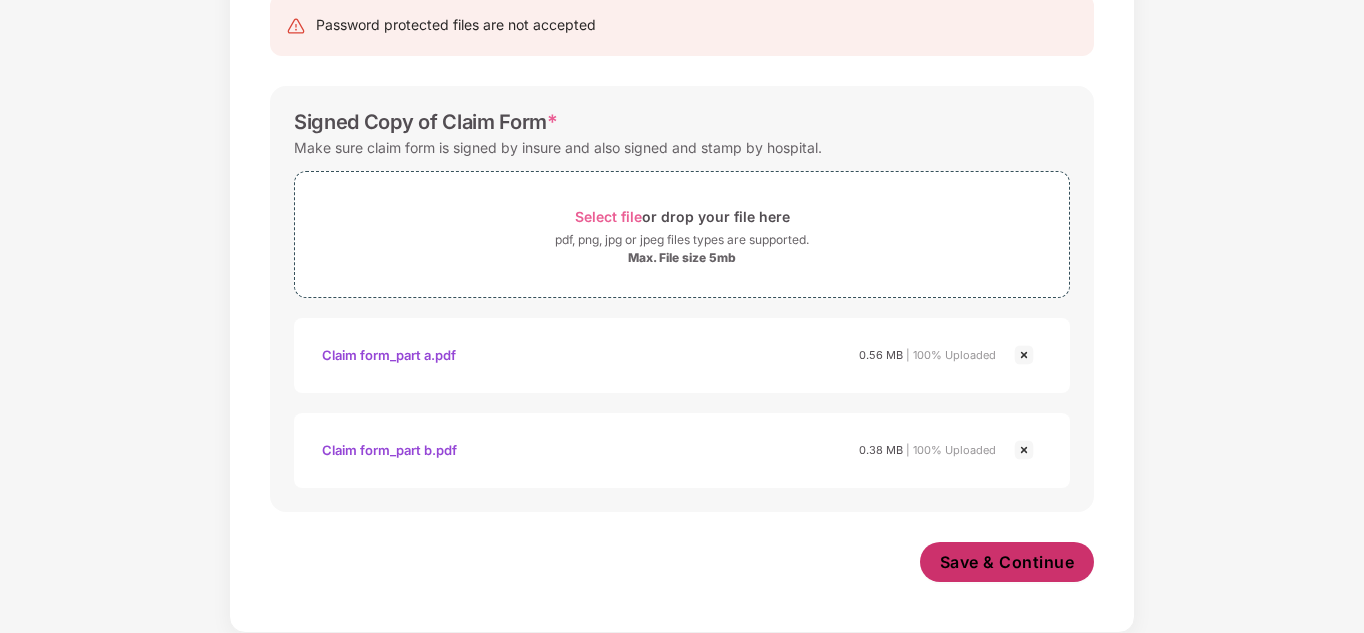 click on "Save & Continue" at bounding box center [1007, 562] 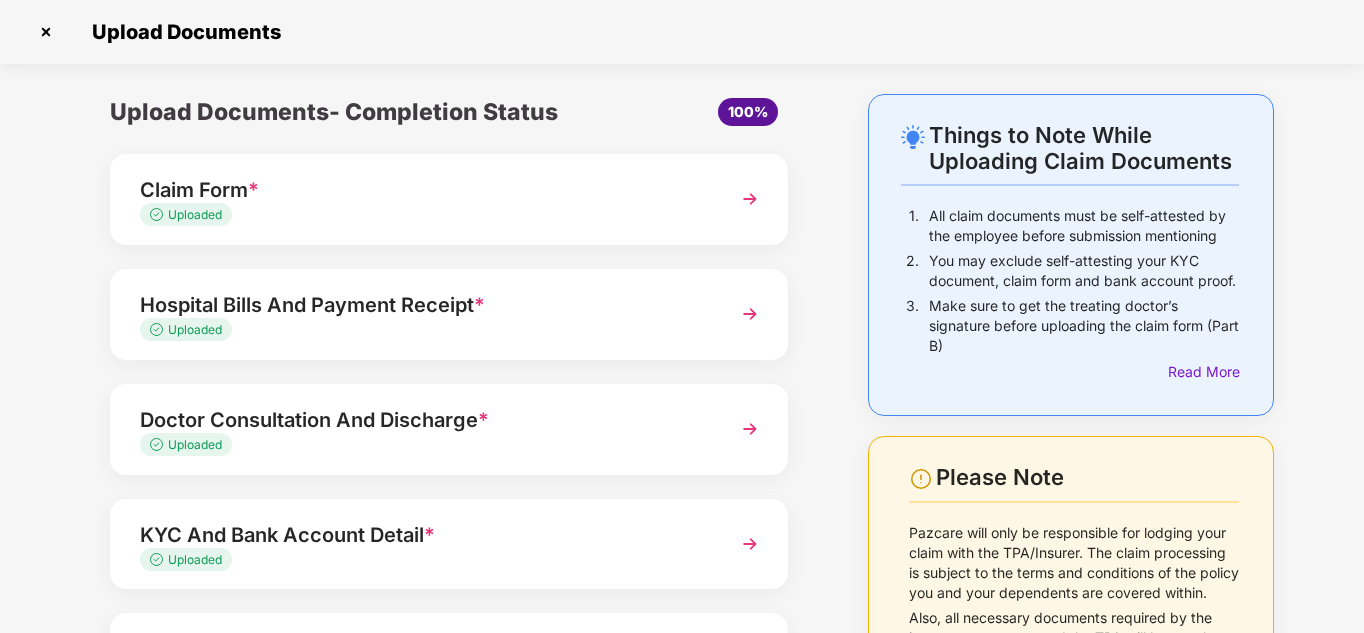 scroll, scrollTop: 195, scrollLeft: 0, axis: vertical 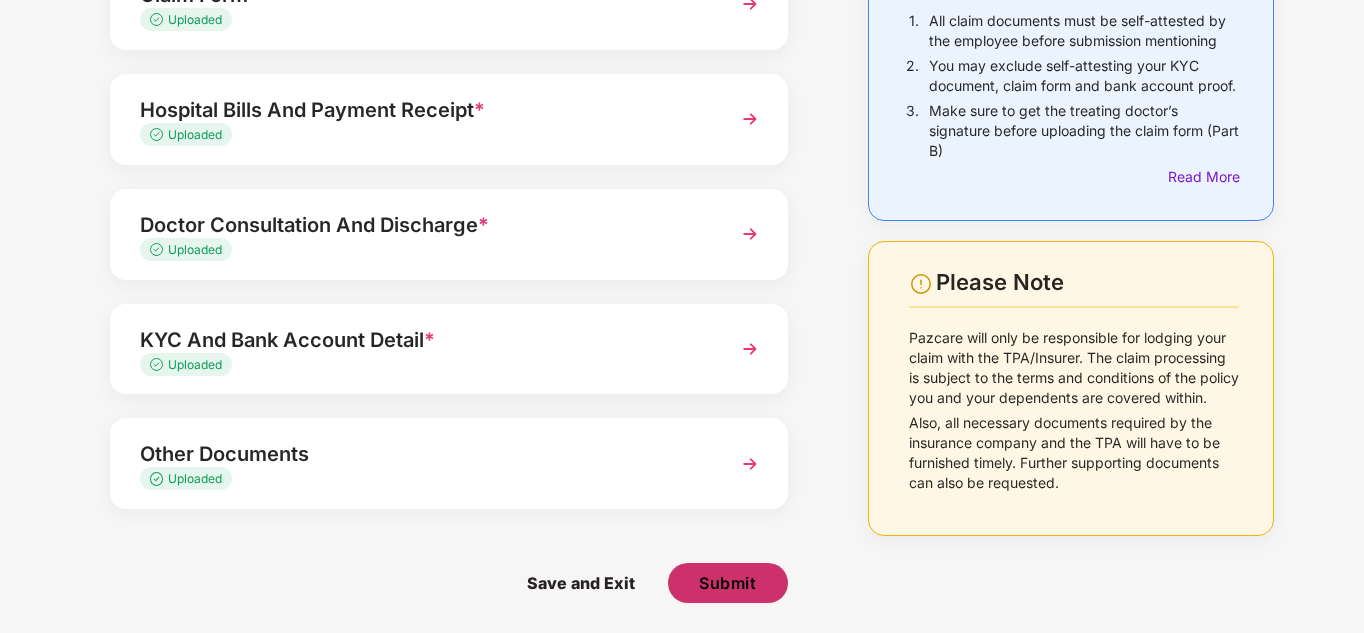 click on "Submit" at bounding box center (728, 583) 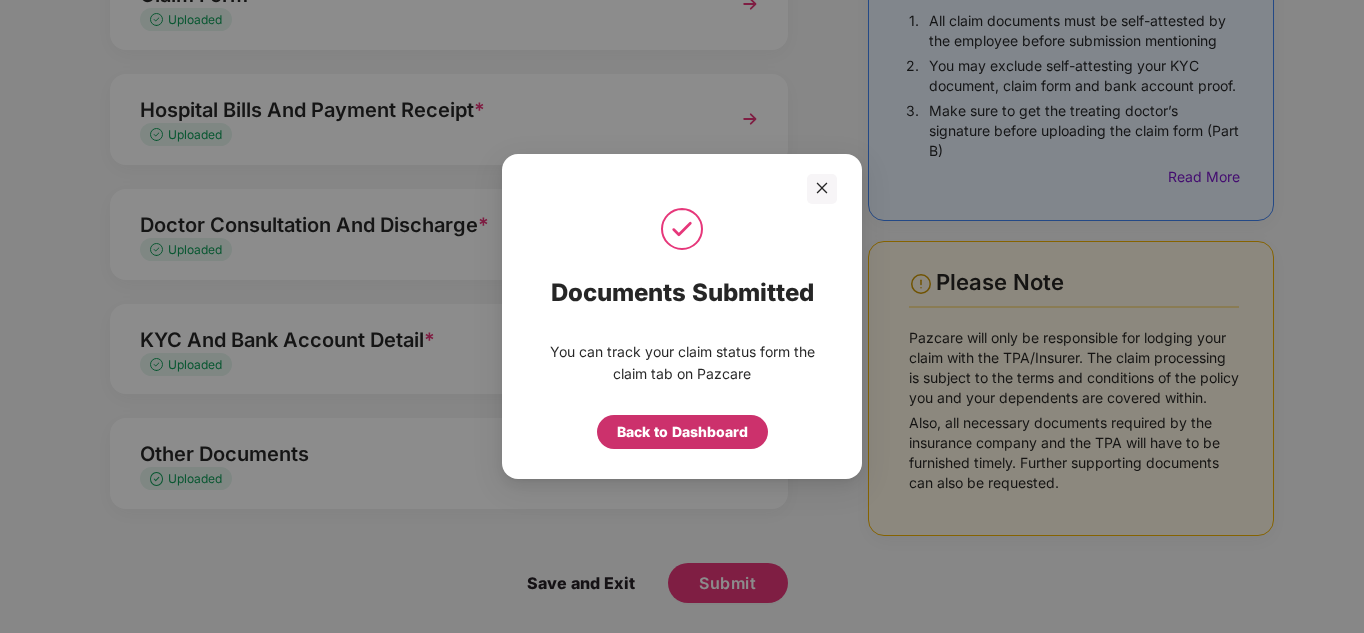 click on "Back to Dashboard" at bounding box center (682, 432) 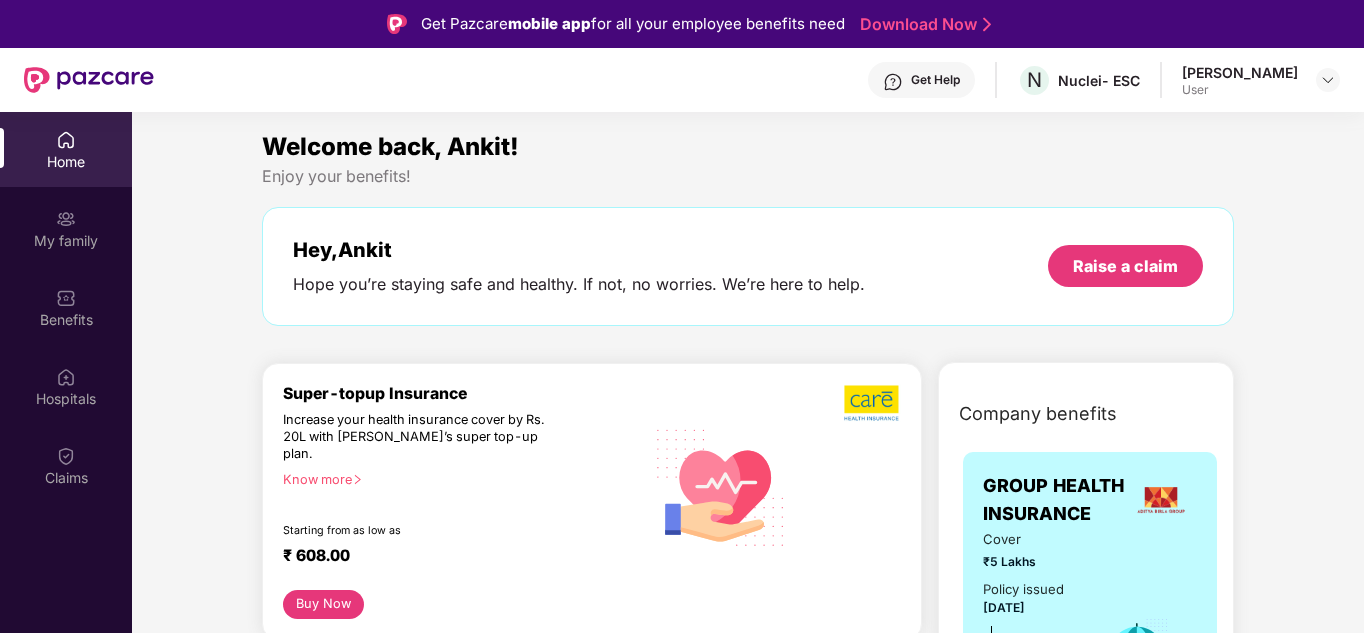 scroll, scrollTop: 0, scrollLeft: 0, axis: both 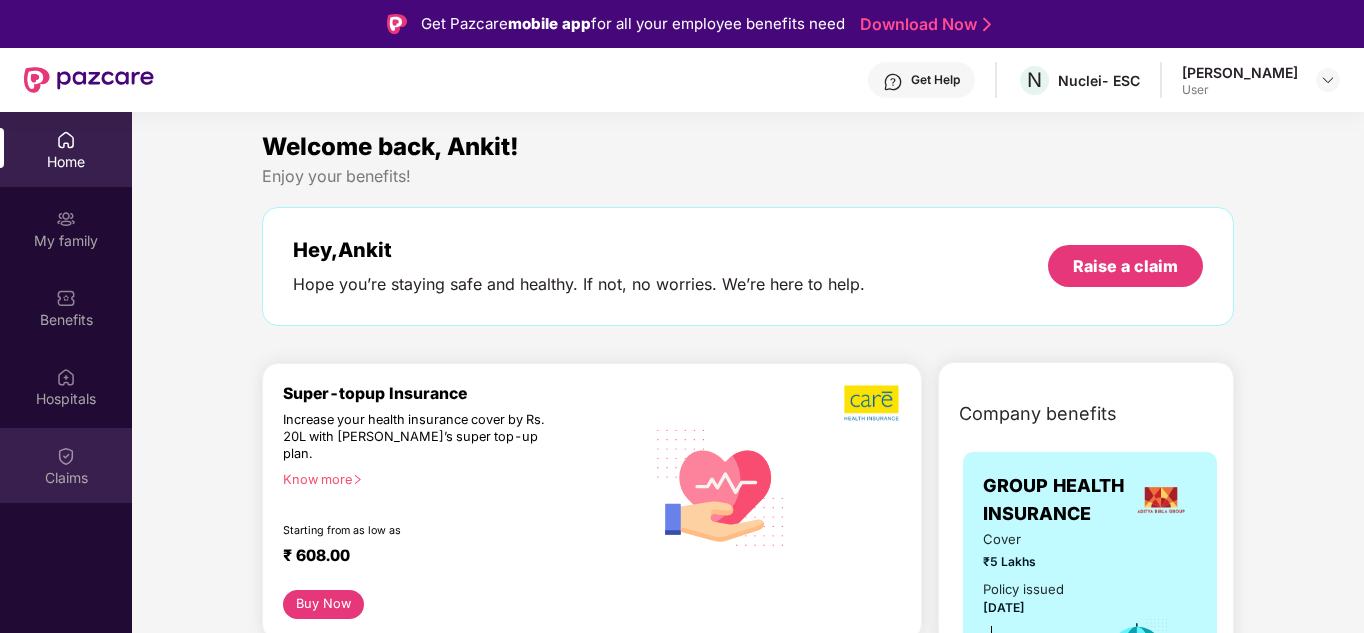 click on "Claims" at bounding box center [66, 465] 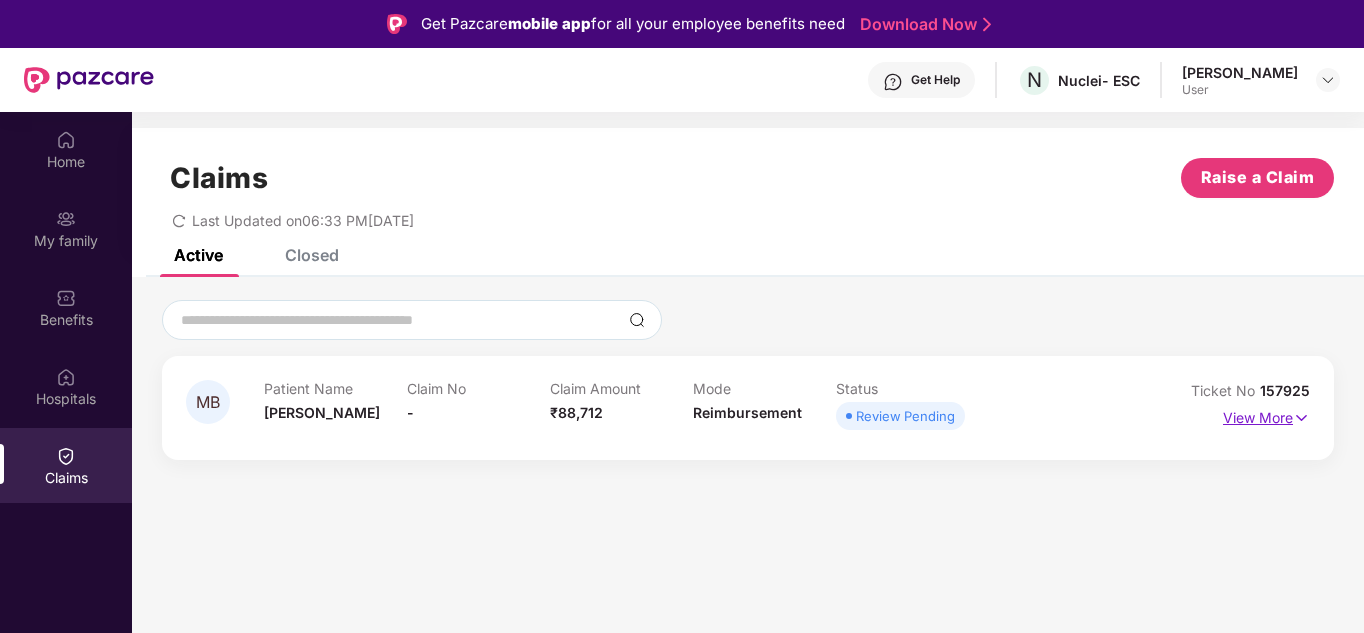 click on "View More" at bounding box center (1266, 415) 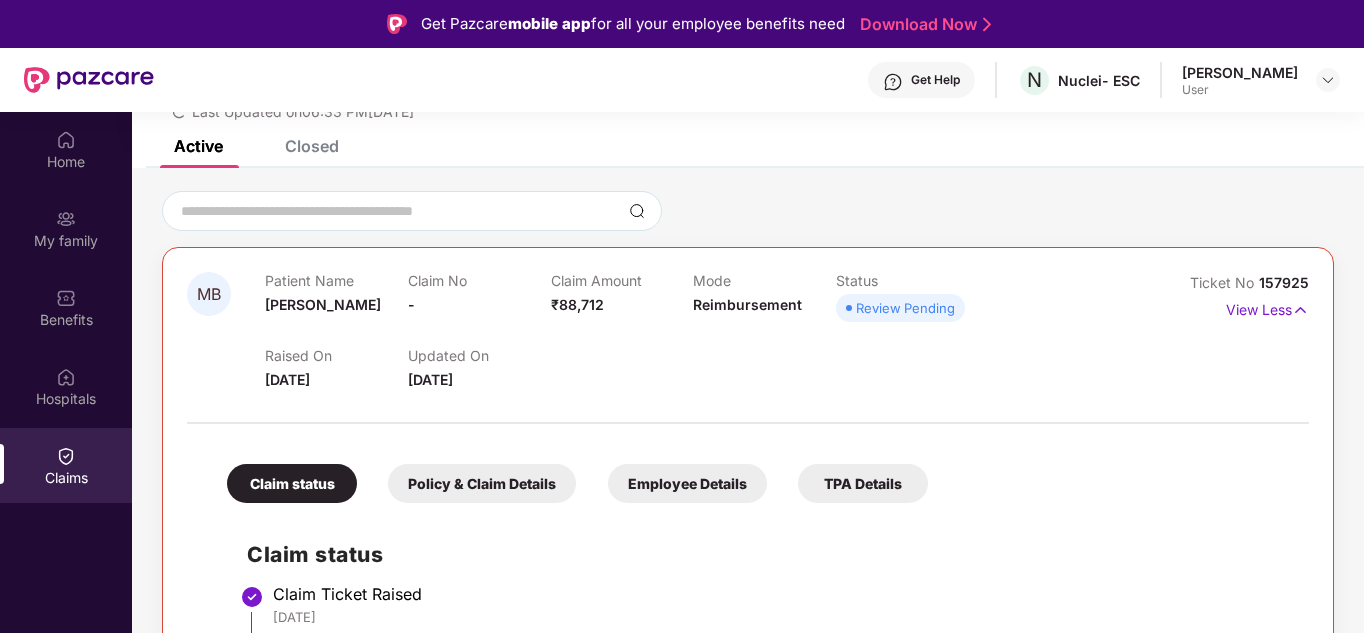 scroll, scrollTop: 232, scrollLeft: 0, axis: vertical 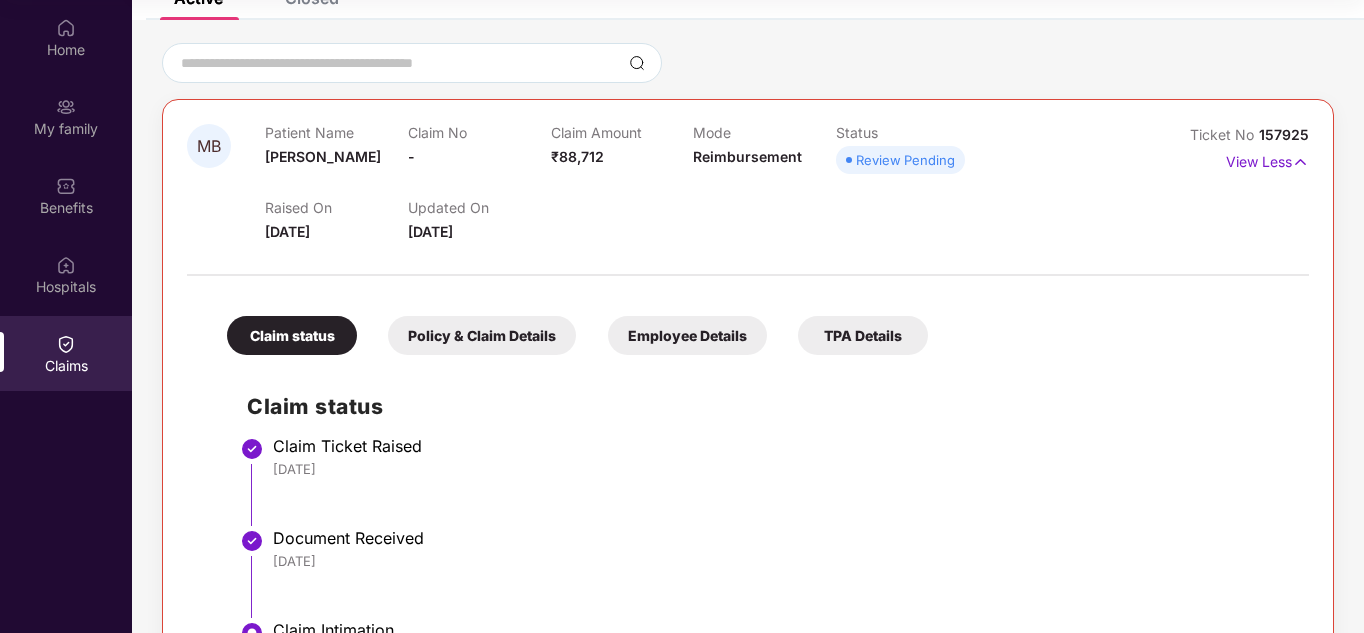 click on "Policy & Claim Details" at bounding box center [482, 335] 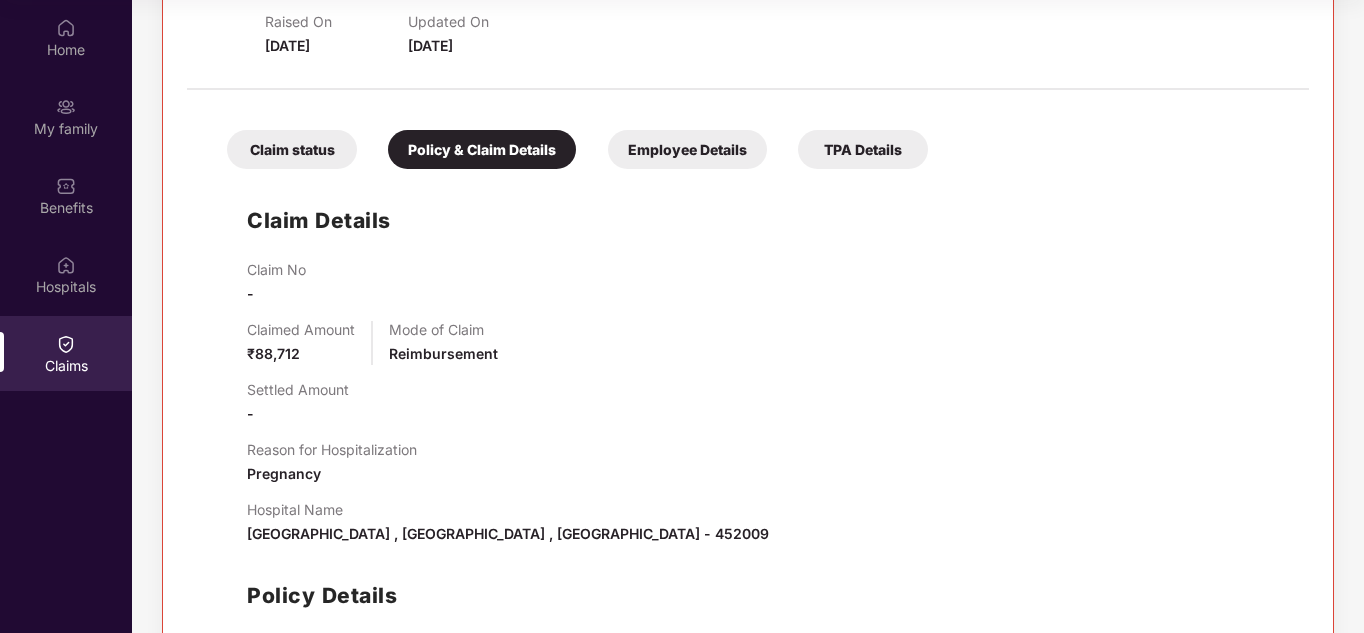 scroll, scrollTop: 499, scrollLeft: 0, axis: vertical 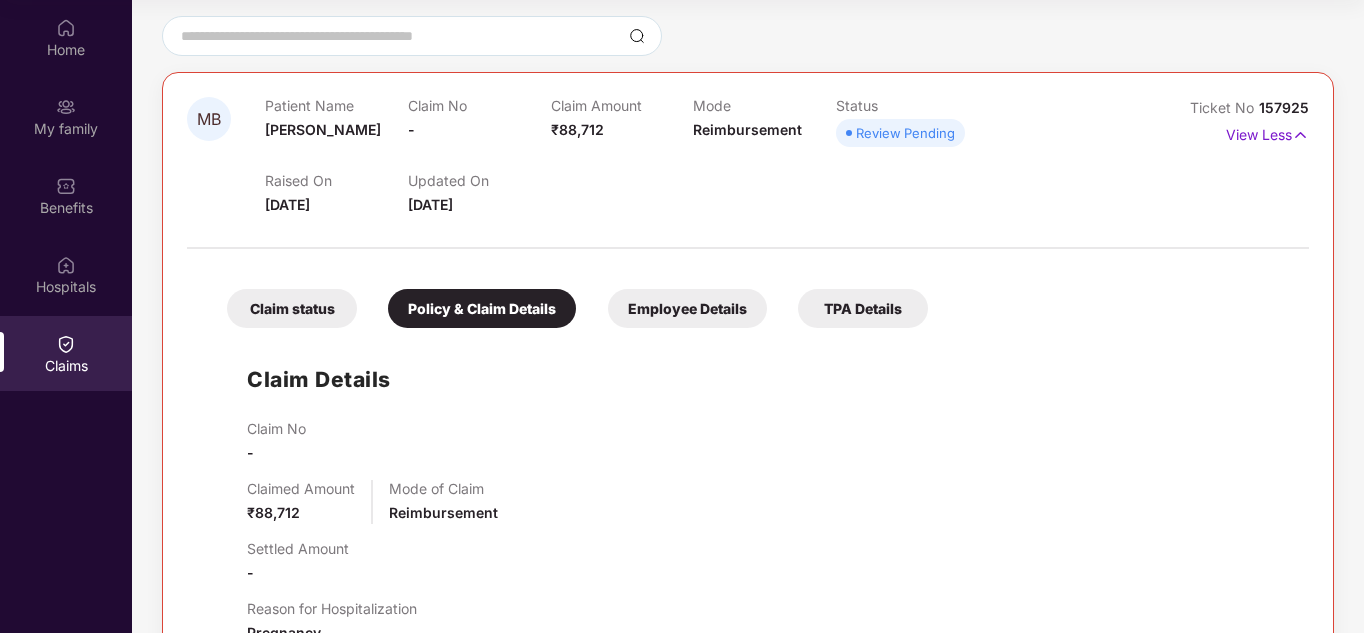 click on "Employee Details" at bounding box center [687, 308] 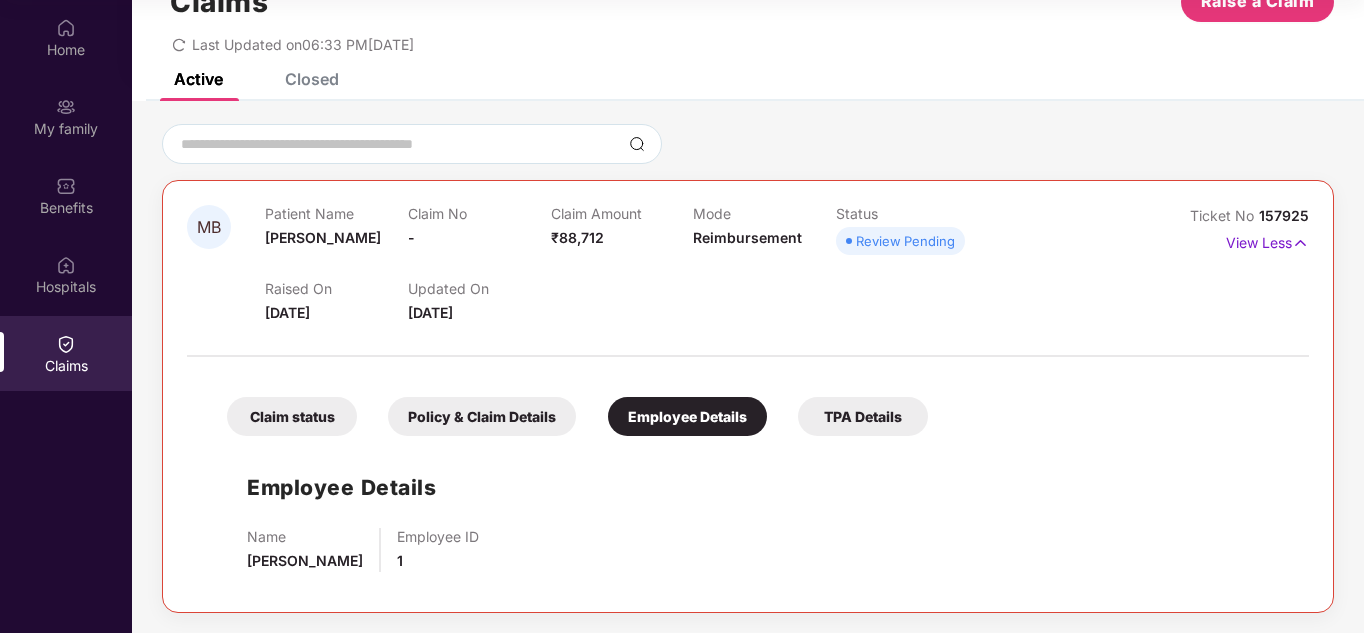click on "Claim status Policy & Claim Details Employee Details TPA Details Employee Details Name Ankit Khatri Employee ID 1" at bounding box center (748, 477) 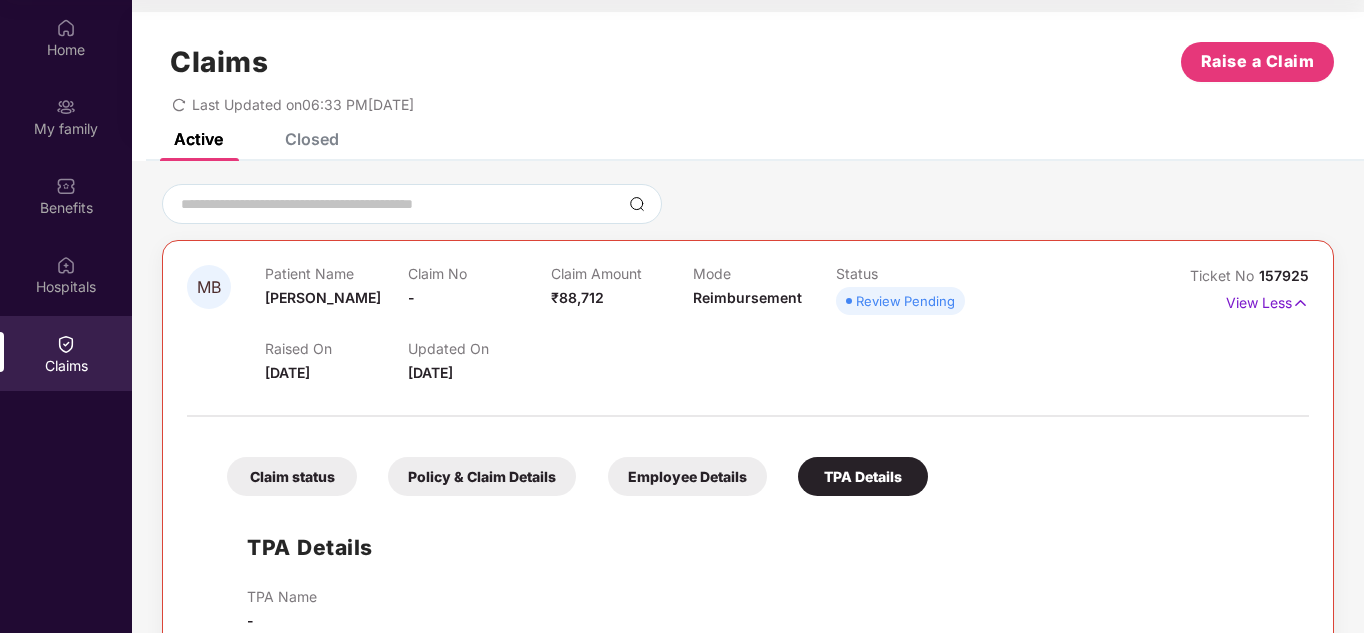 scroll, scrollTop: 0, scrollLeft: 0, axis: both 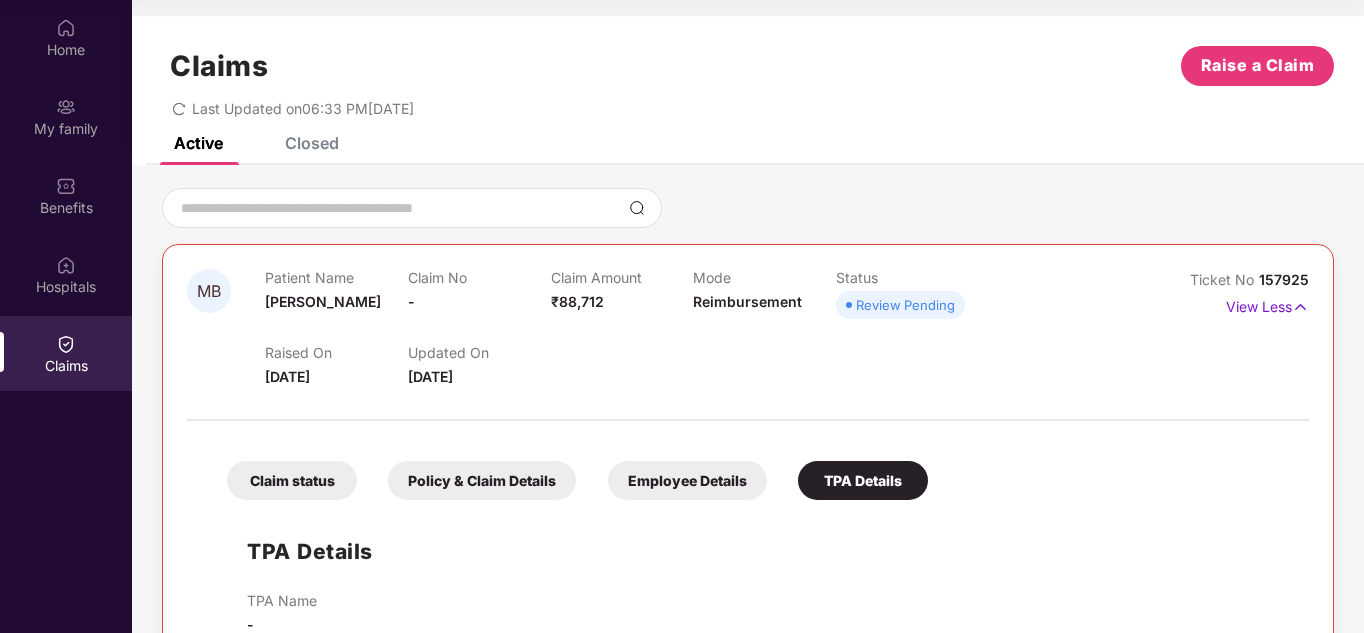 click on "Claim status" at bounding box center [292, 480] 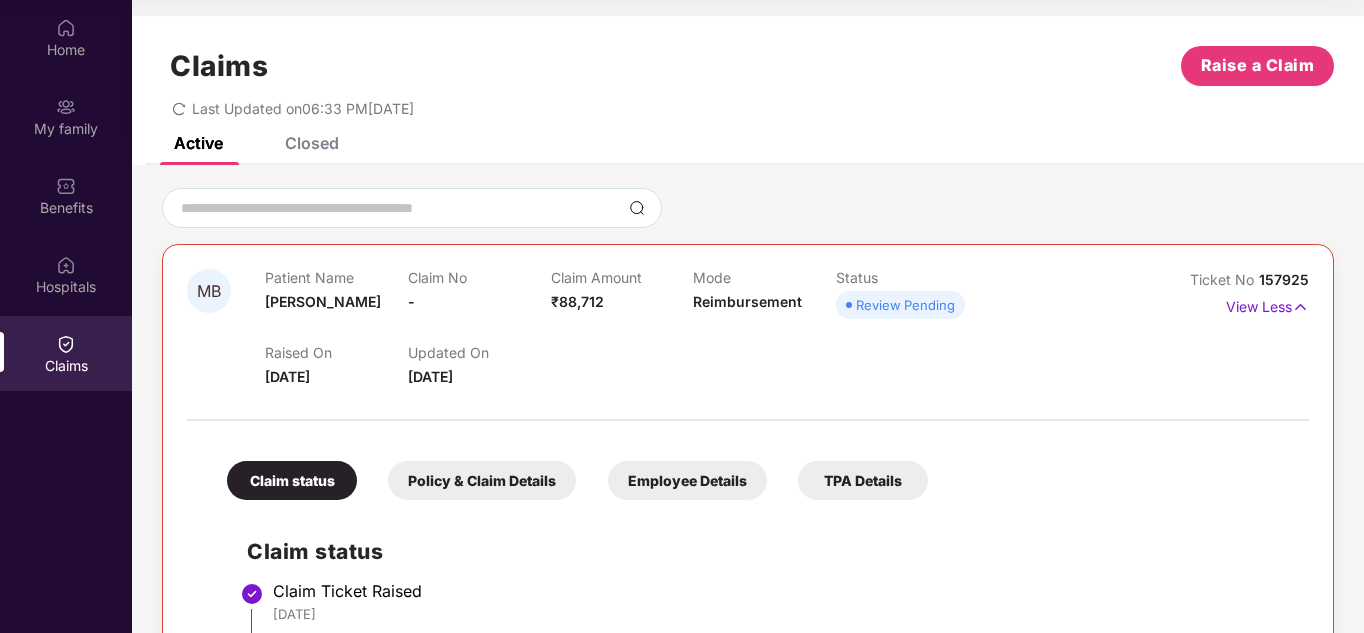 scroll, scrollTop: 0, scrollLeft: 0, axis: both 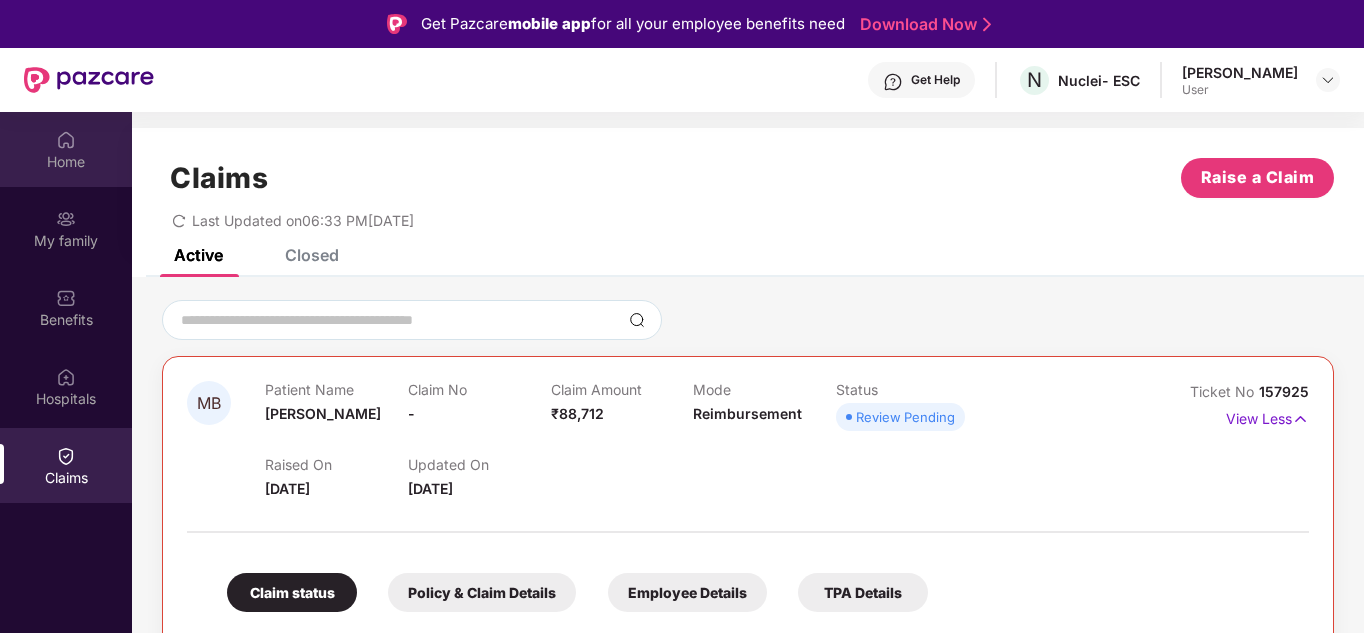 click on "Home" at bounding box center [66, 162] 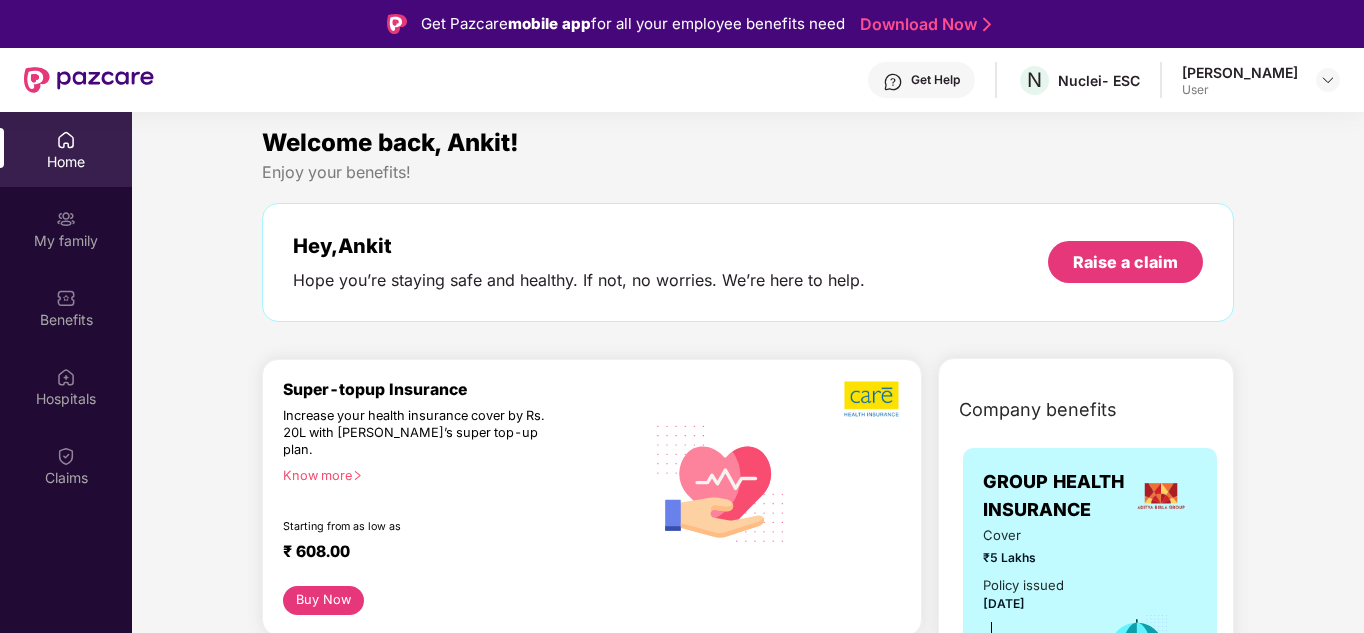 scroll, scrollTop: 0, scrollLeft: 0, axis: both 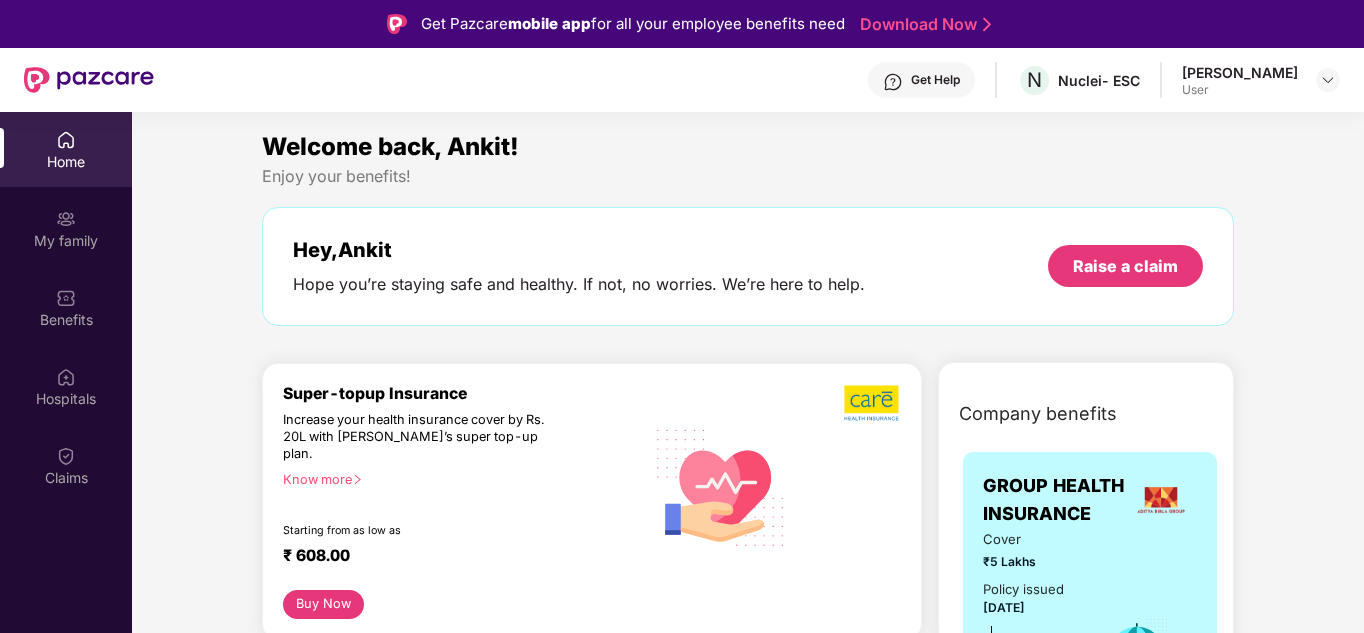 click on "Home" at bounding box center [66, 149] 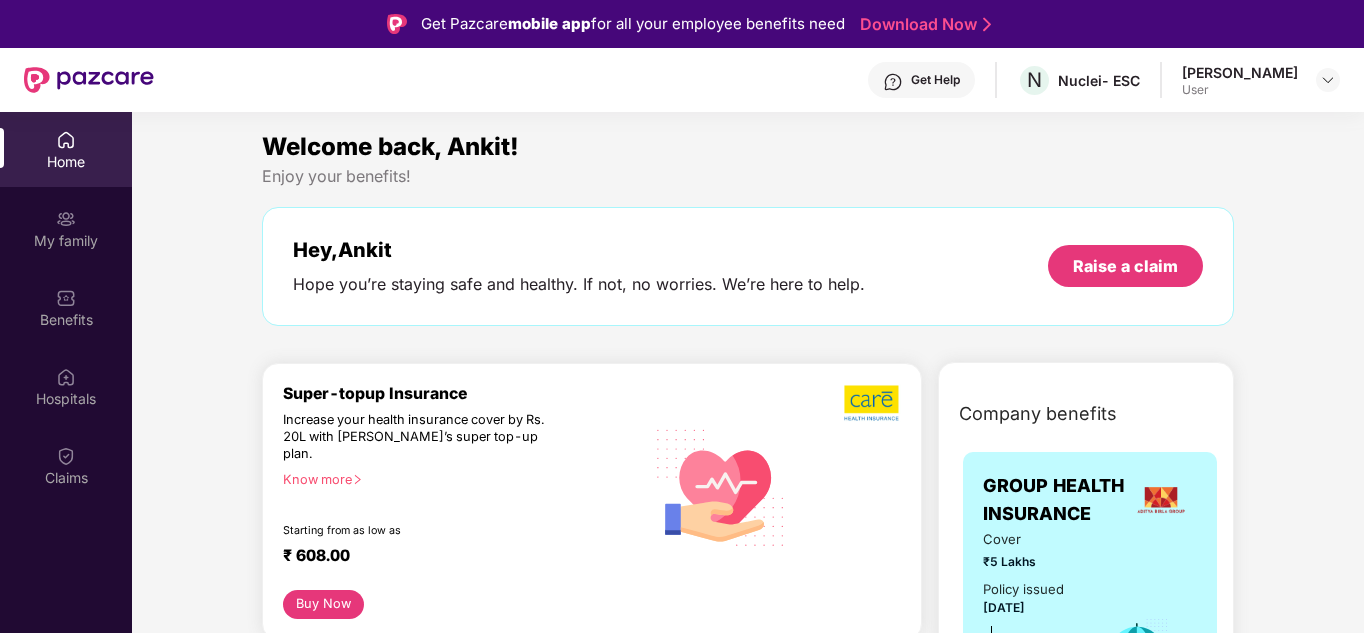 click on "Ankit Khatri" at bounding box center [1240, 72] 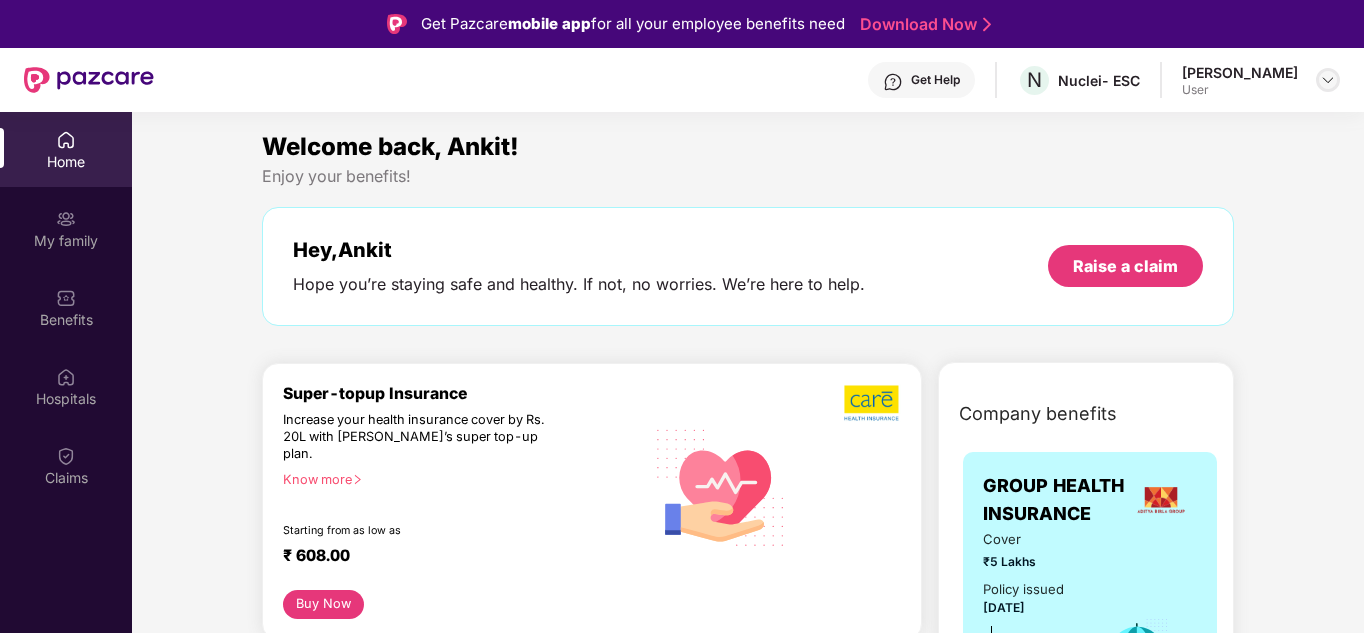 click at bounding box center [1328, 80] 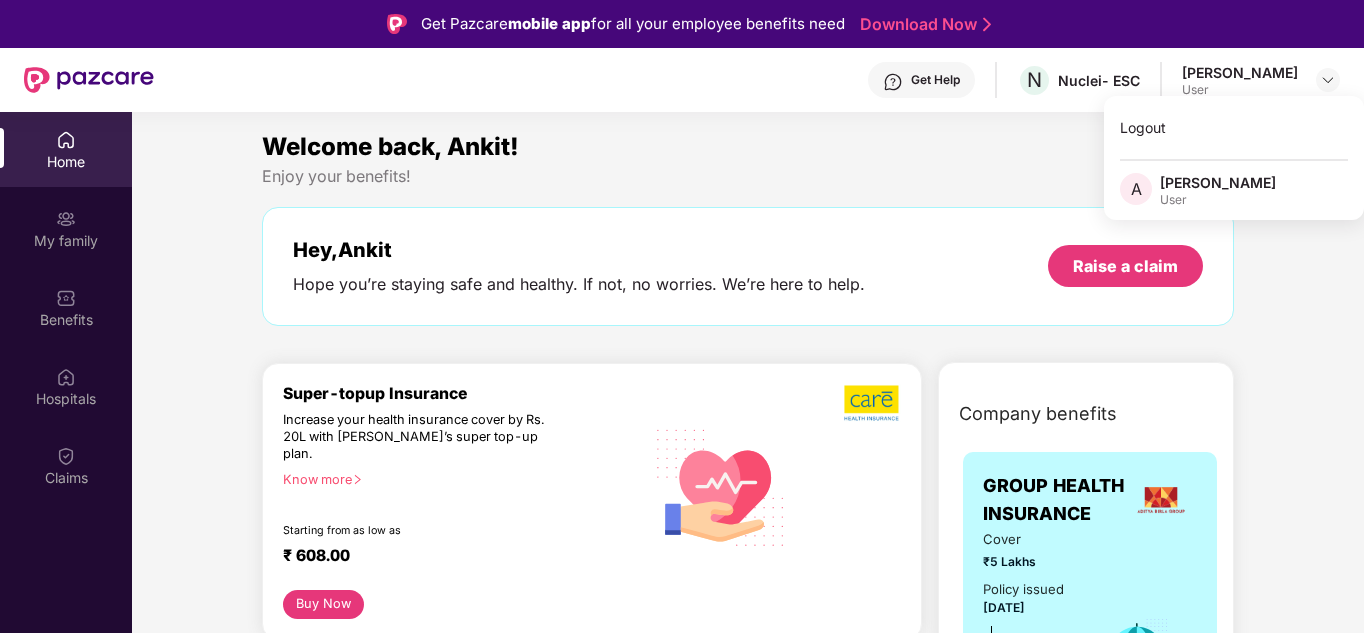 click on "Enjoy your benefits!" at bounding box center [748, 176] 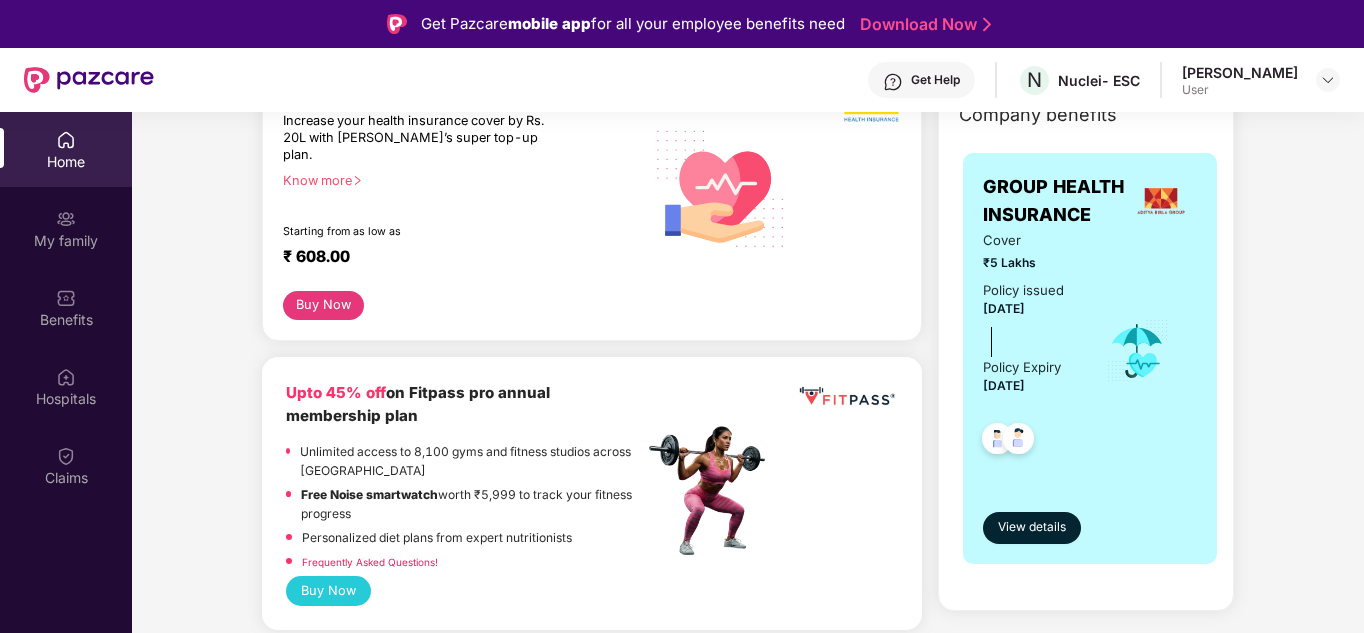 scroll, scrollTop: 0, scrollLeft: 0, axis: both 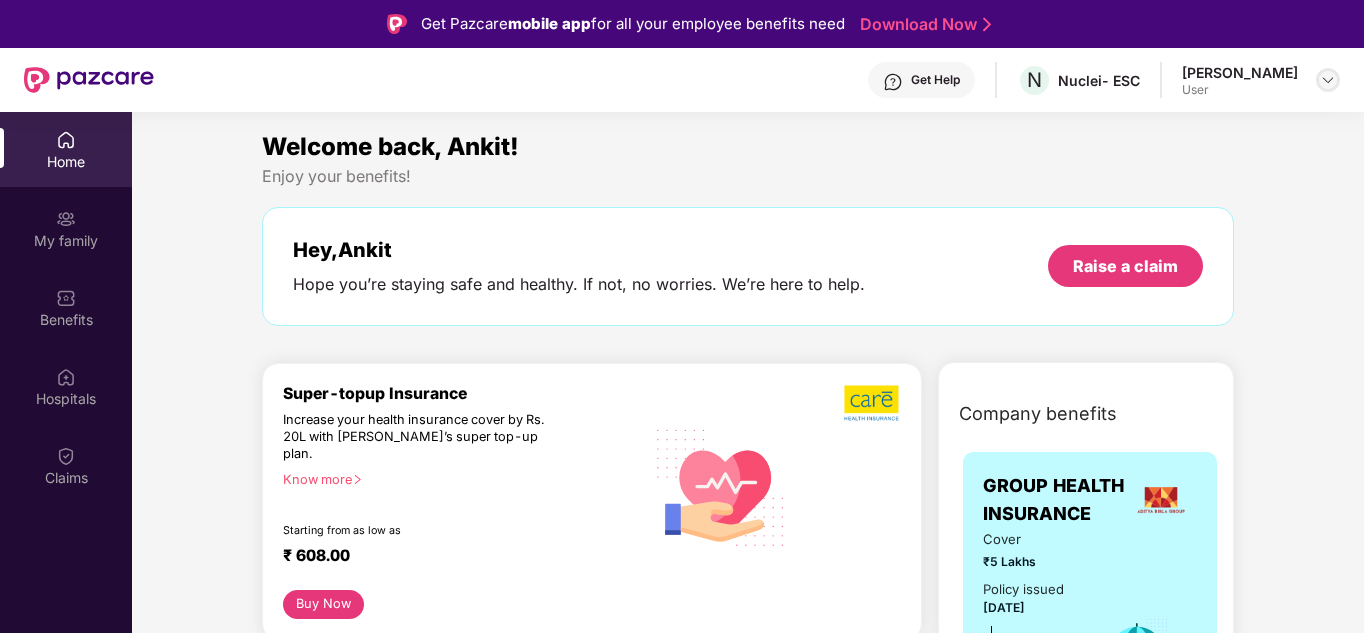 click at bounding box center (1328, 80) 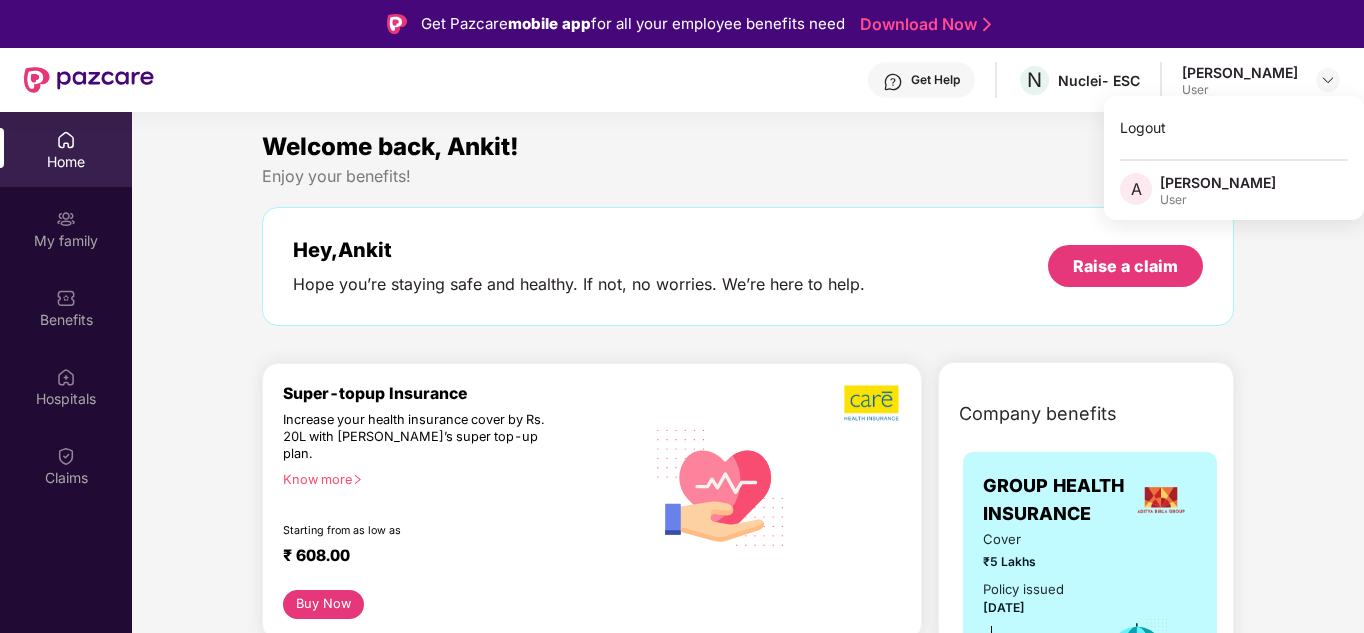 click on "Welcome back, Ankit!" at bounding box center (748, 147) 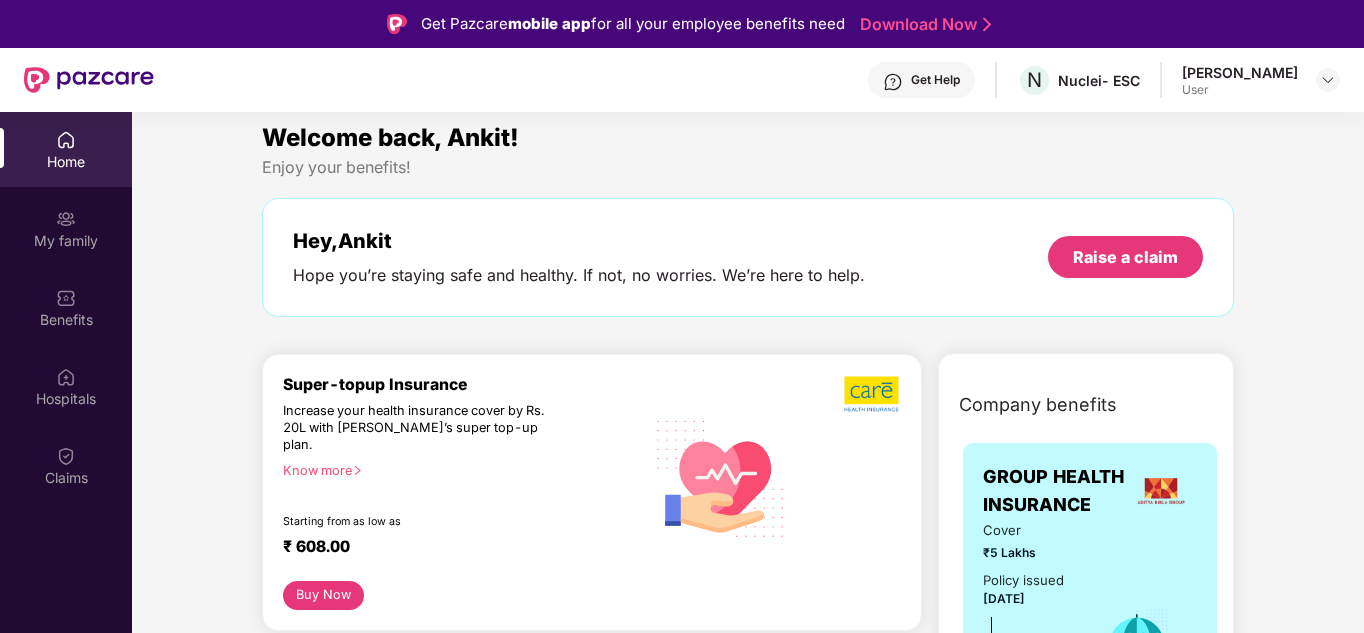 scroll, scrollTop: 0, scrollLeft: 0, axis: both 